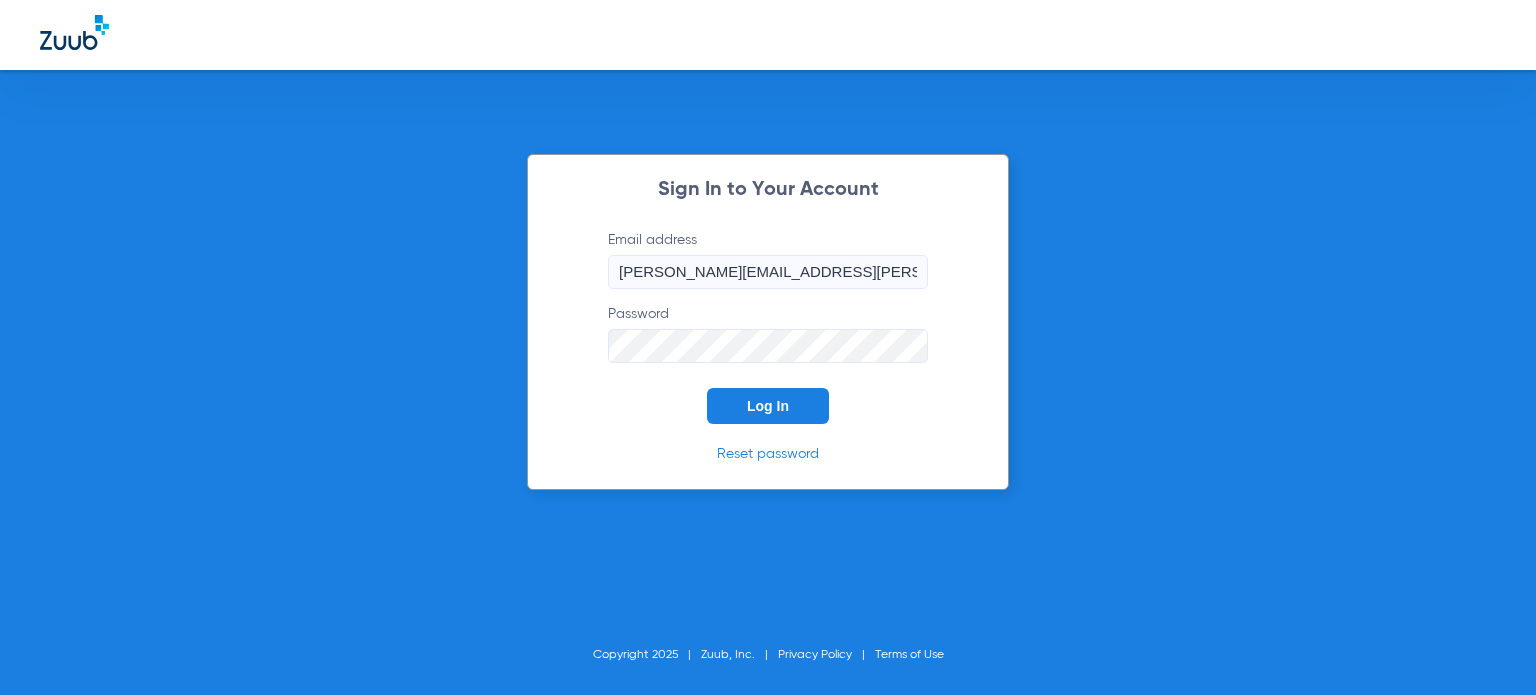 scroll, scrollTop: 0, scrollLeft: 0, axis: both 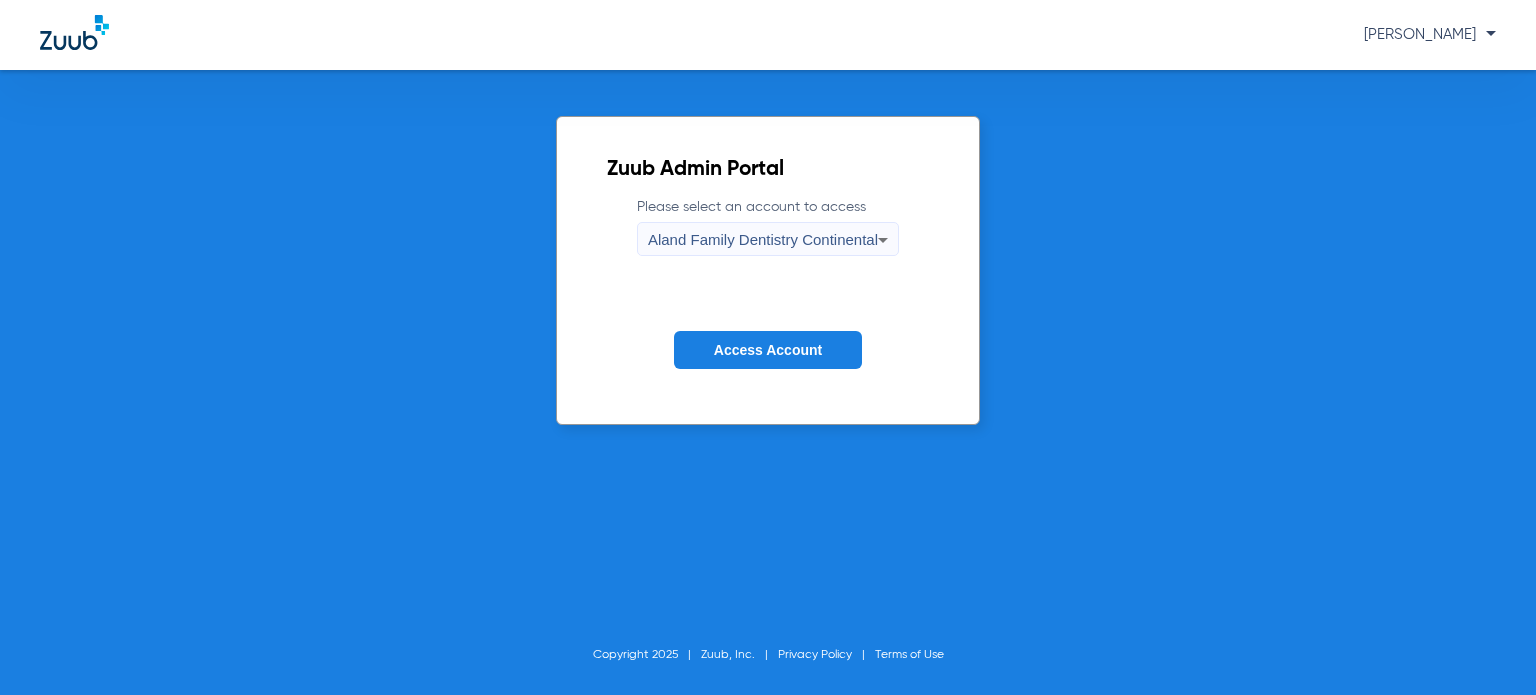 click on "Access Account" 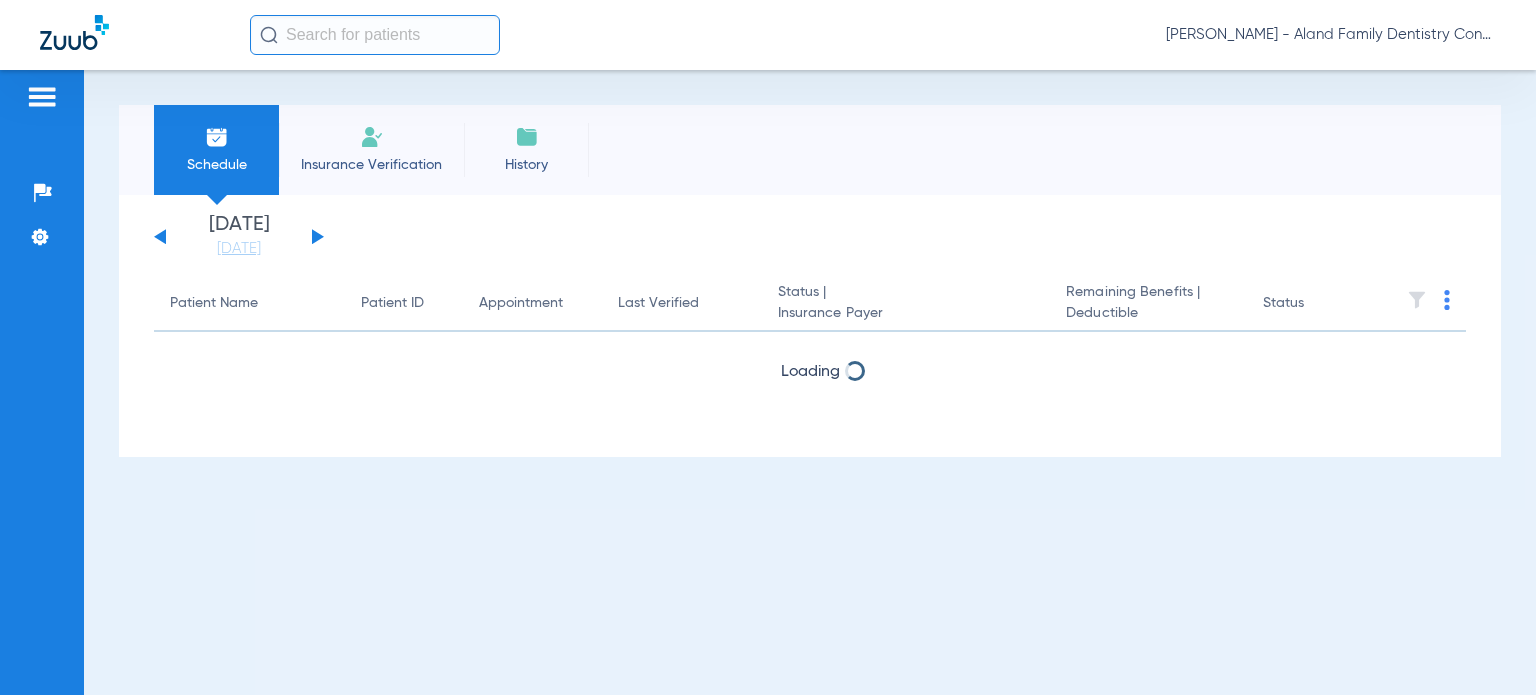 click on "[DATE]   [DATE]   [DATE]   [DATE]   [DATE]   [DATE]   [DATE]   [DATE]   [DATE]   [DATE]   [DATE]   [DATE]   [DATE]   [DATE]   [DATE]   [DATE]   [DATE]   [DATE]   [DATE]   [DATE]   [DATE]   [DATE]   [DATE]   [DATE]   [DATE]   [DATE]   [DATE]   [DATE]   [DATE]   [DATE]   [DATE]   [DATE]   [DATE]   [DATE]   [DATE]   [DATE]   [DATE]   [DATE]   [DATE]   [DATE]   [DATE]   [DATE]   [DATE]   [DATE]  Su 1" 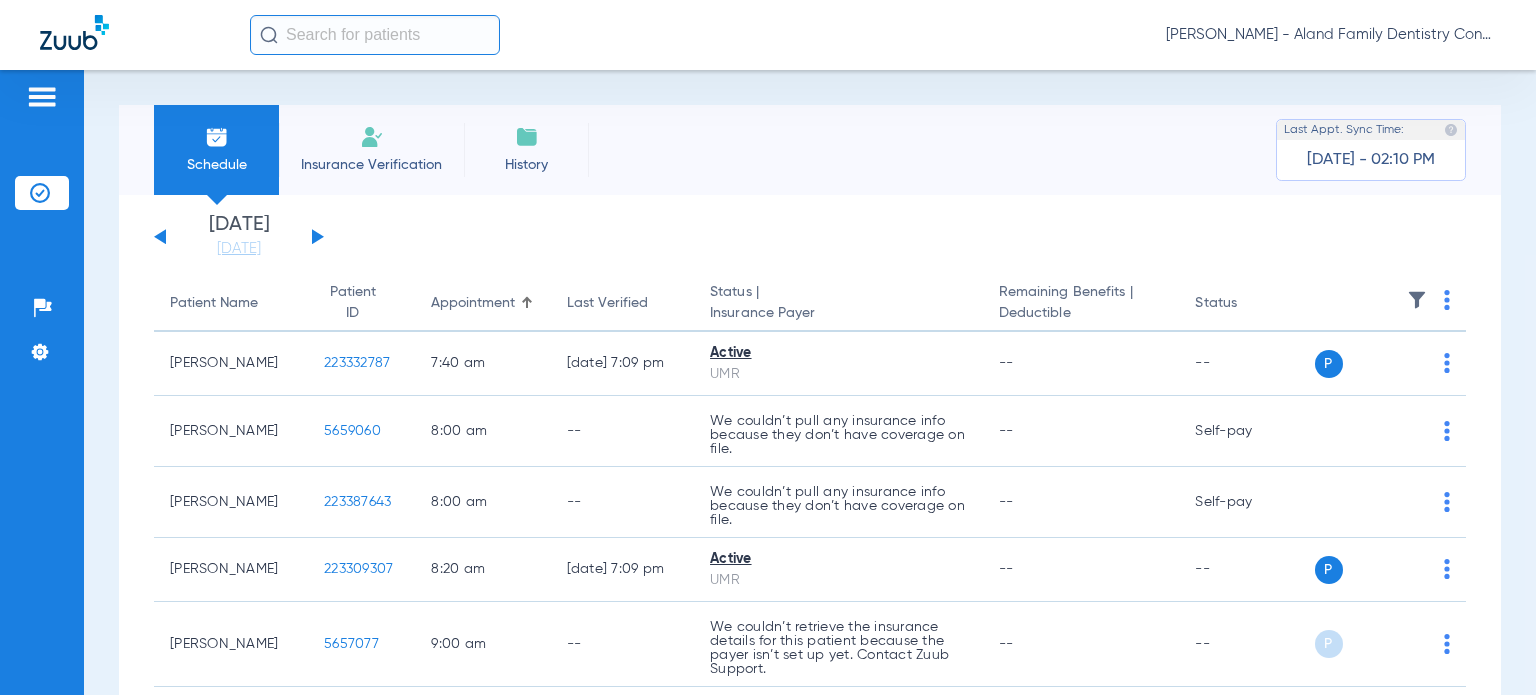click on "[PERSON_NAME] - Aland Family Dentistry Continental" 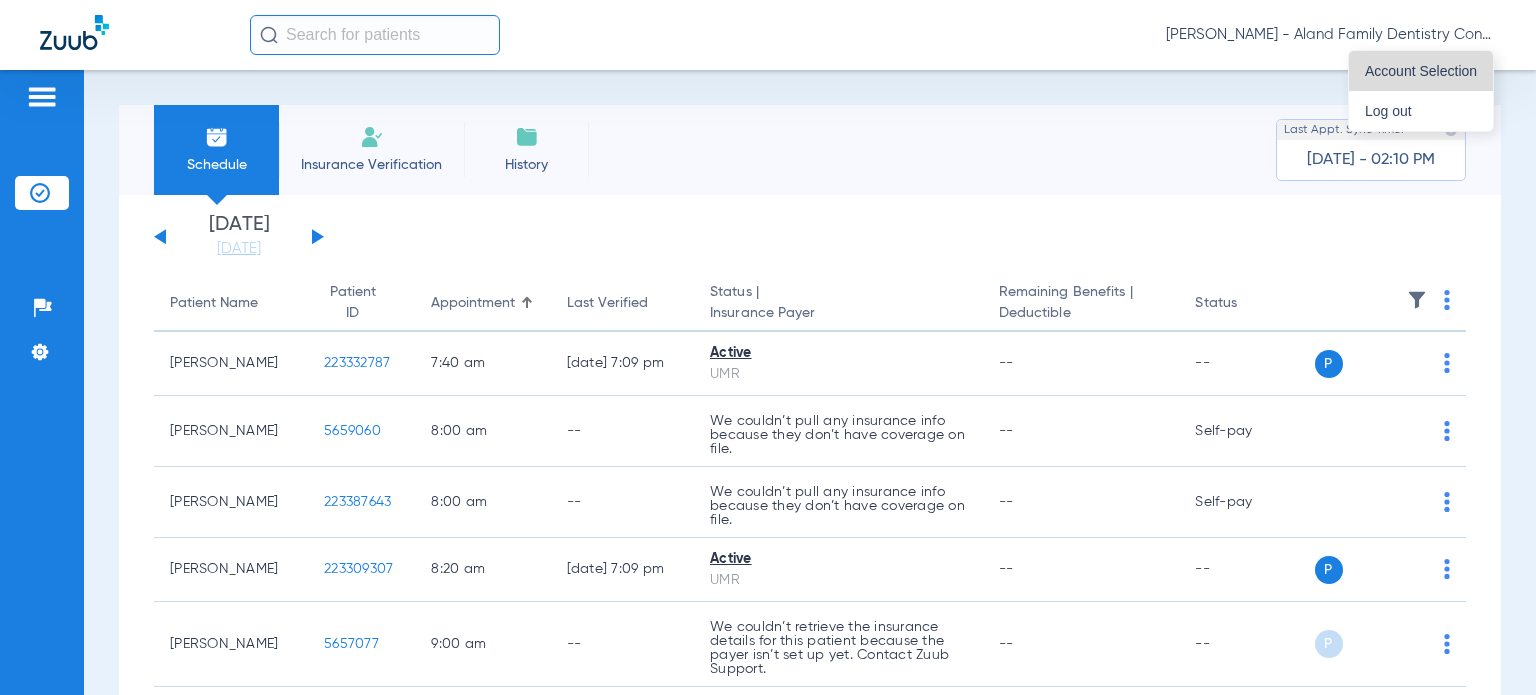 click on "Account Selection" at bounding box center (1421, 71) 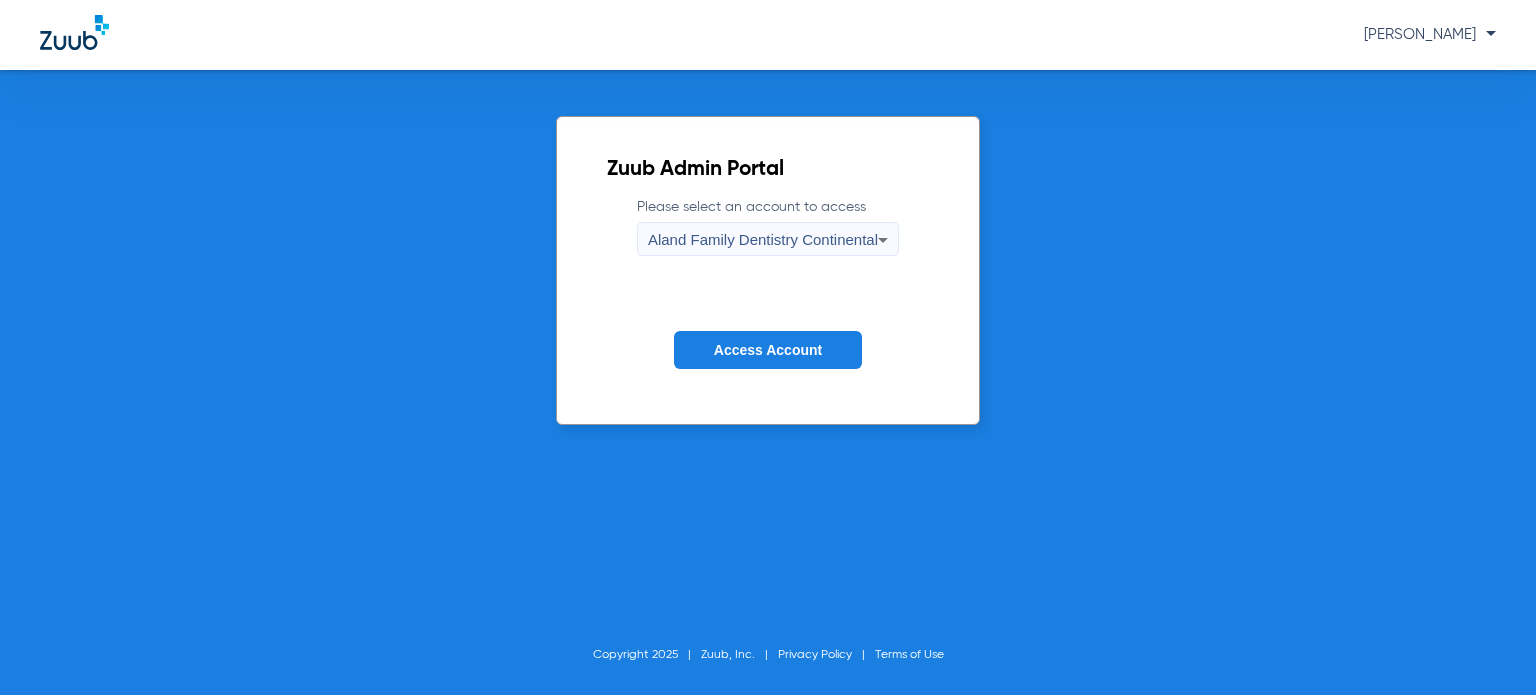 click on "Aland Family Dentistry Continental" at bounding box center [763, 240] 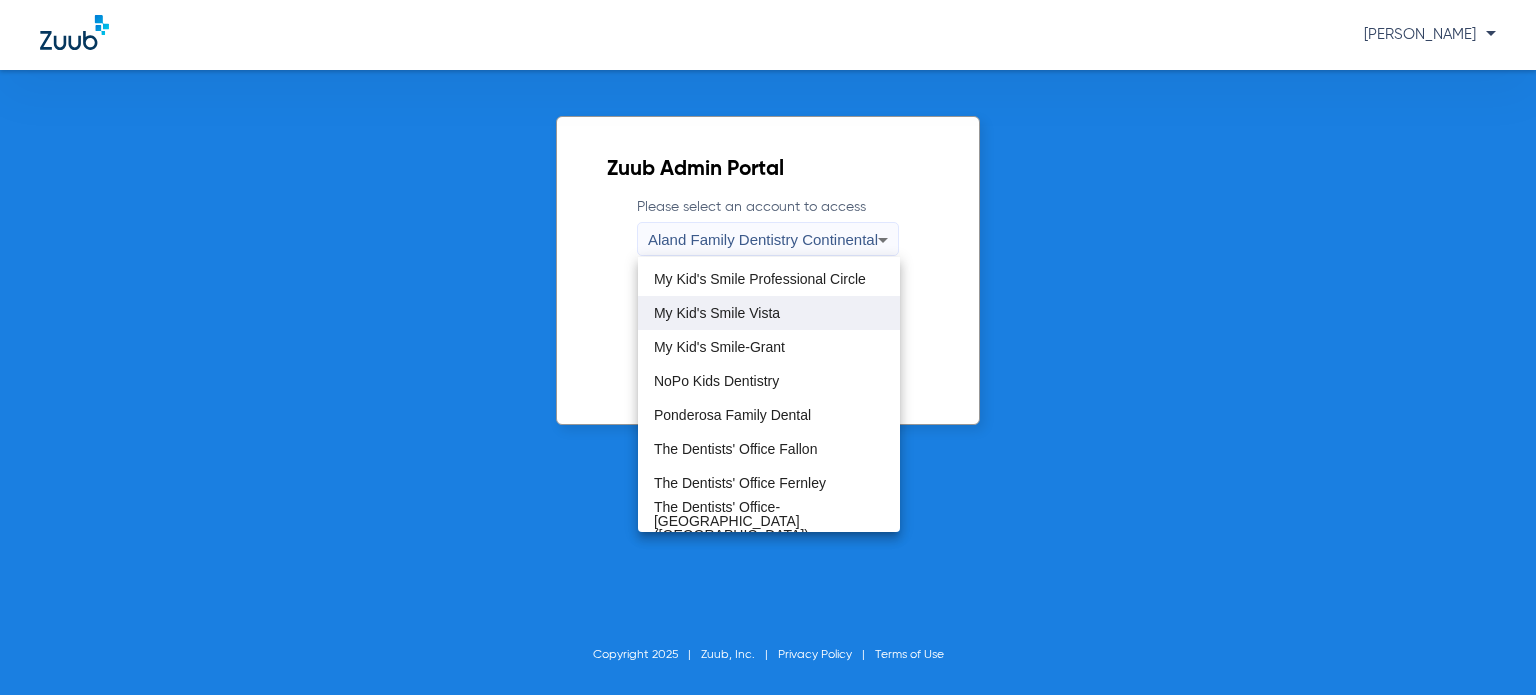 scroll, scrollTop: 575, scrollLeft: 0, axis: vertical 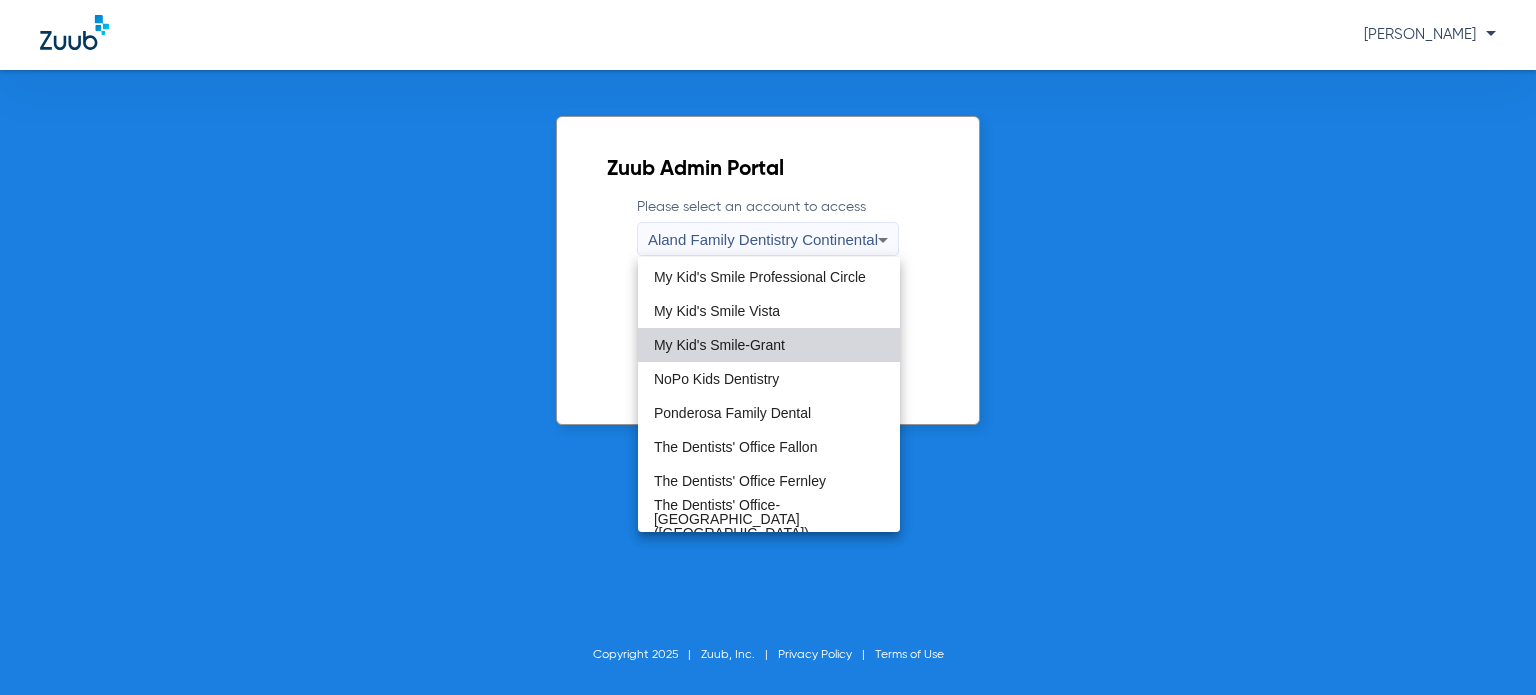 click on "My Kid's Smile-Grant" at bounding box center [769, 345] 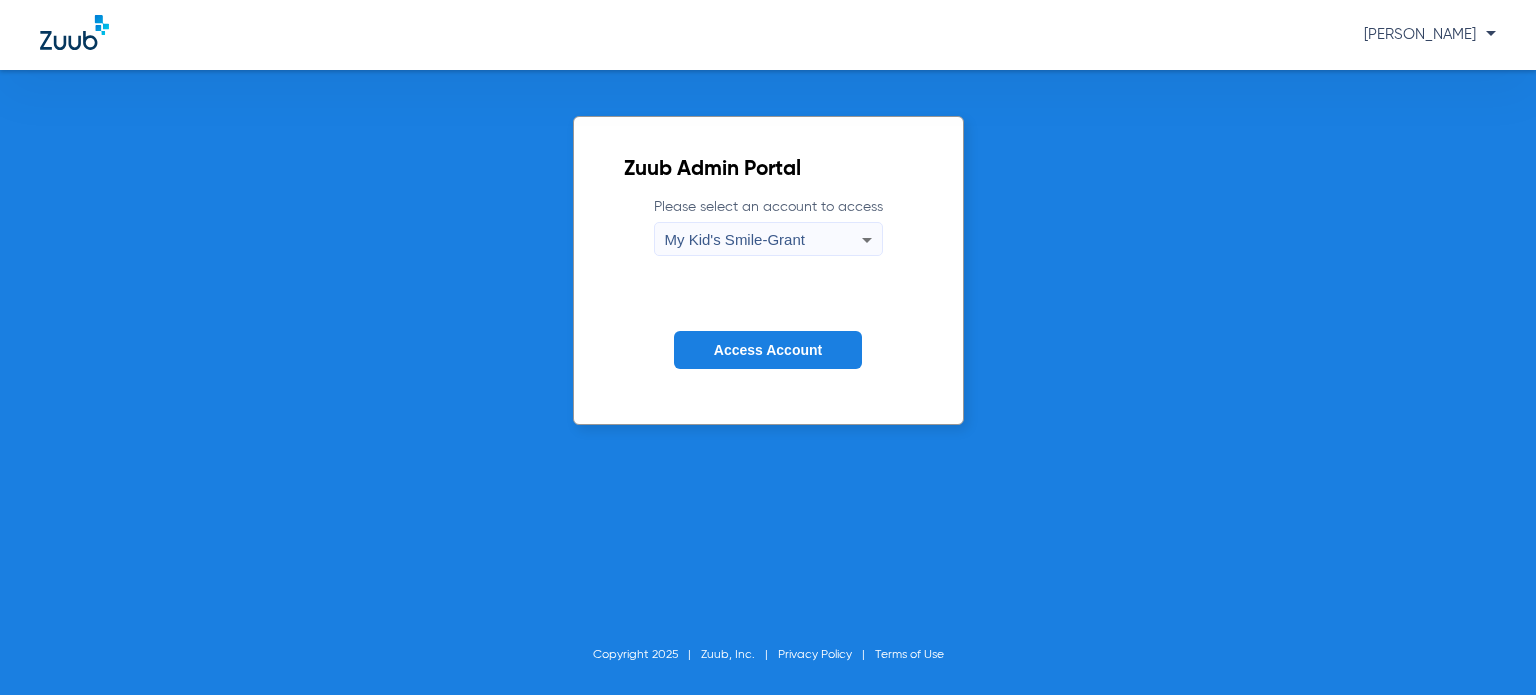 click on "Access Account" 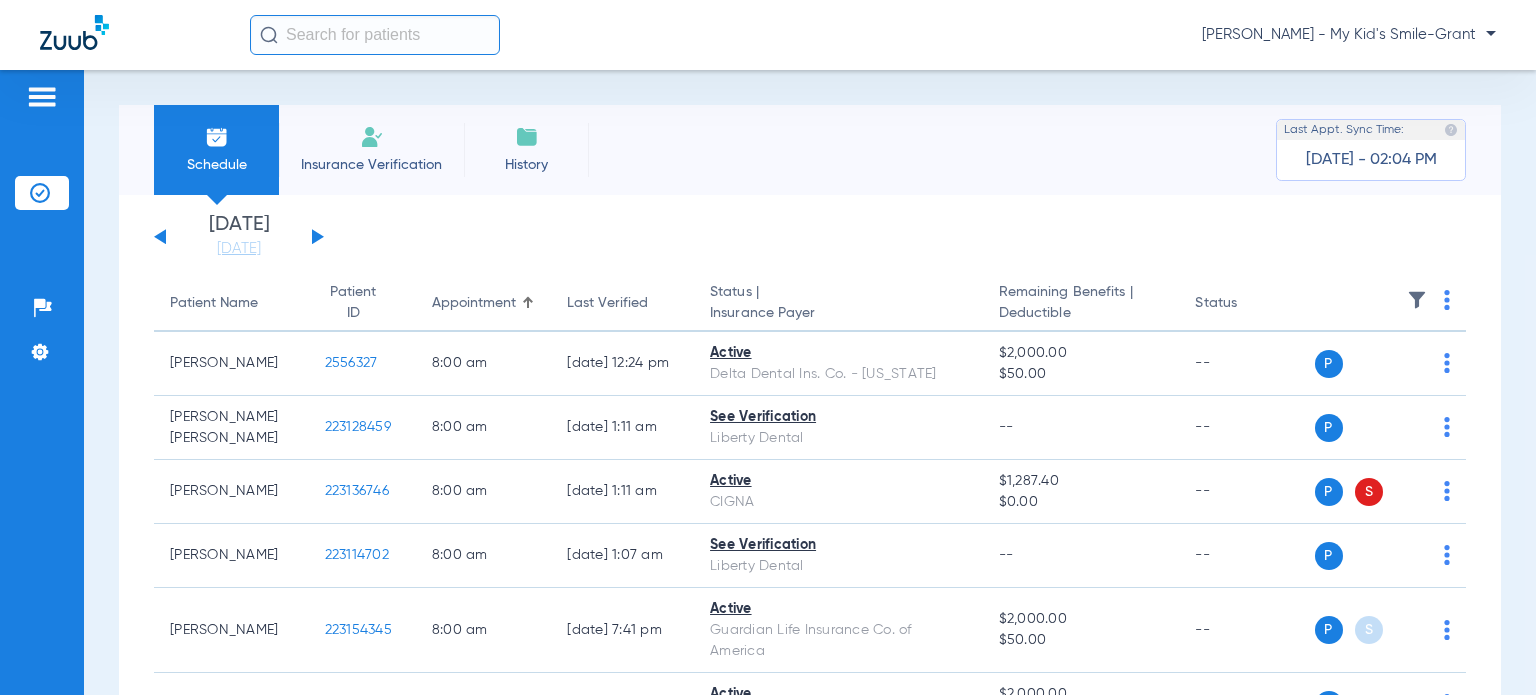 drag, startPoint x: 232, startPoint y: 247, endPoint x: 319, endPoint y: 351, distance: 135.5913 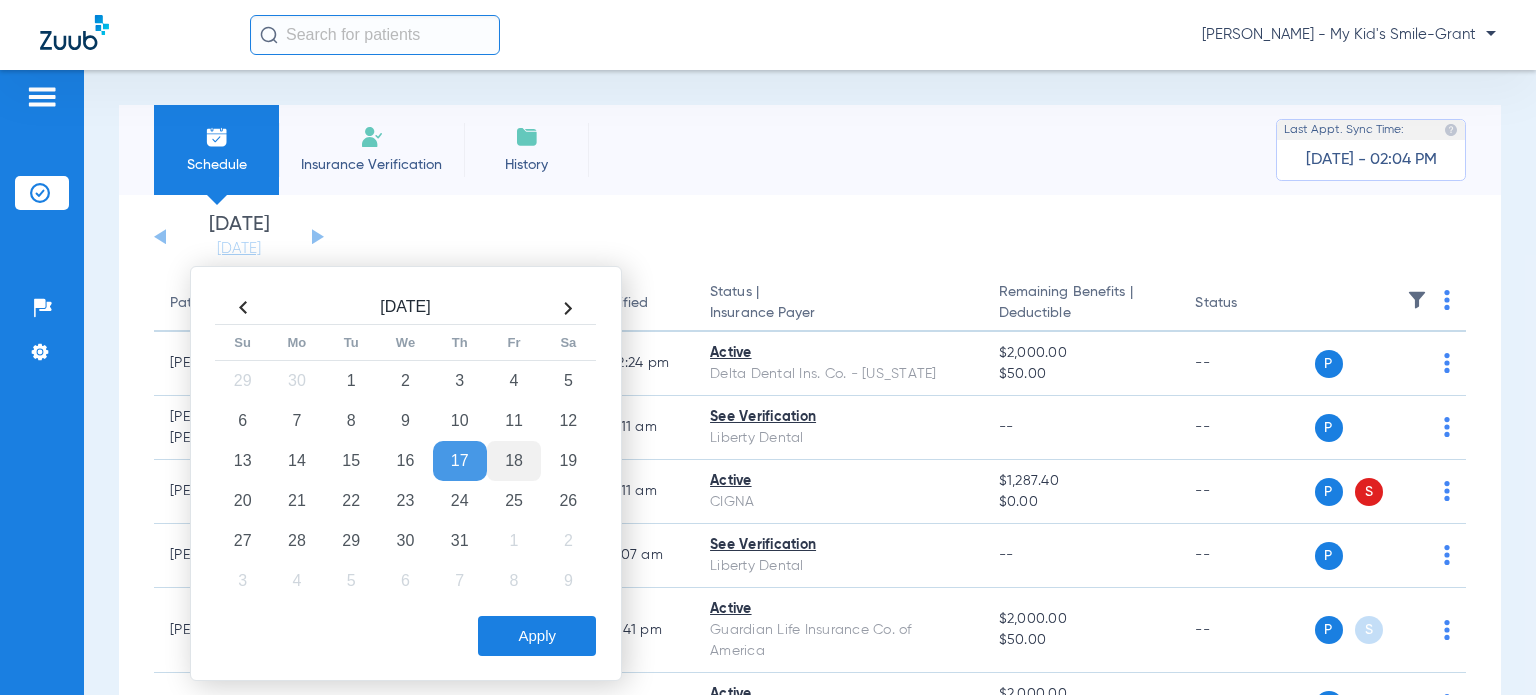 click on "18" 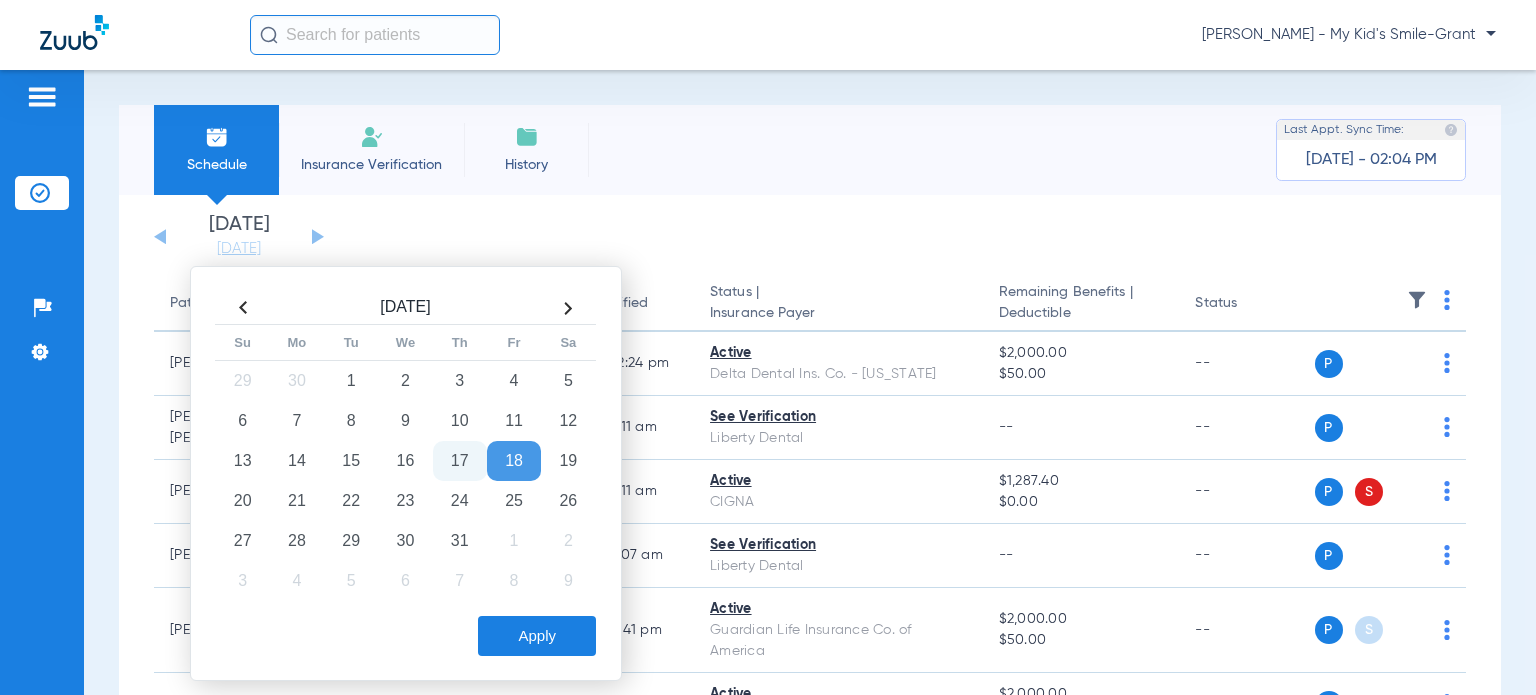 click on "Apply" 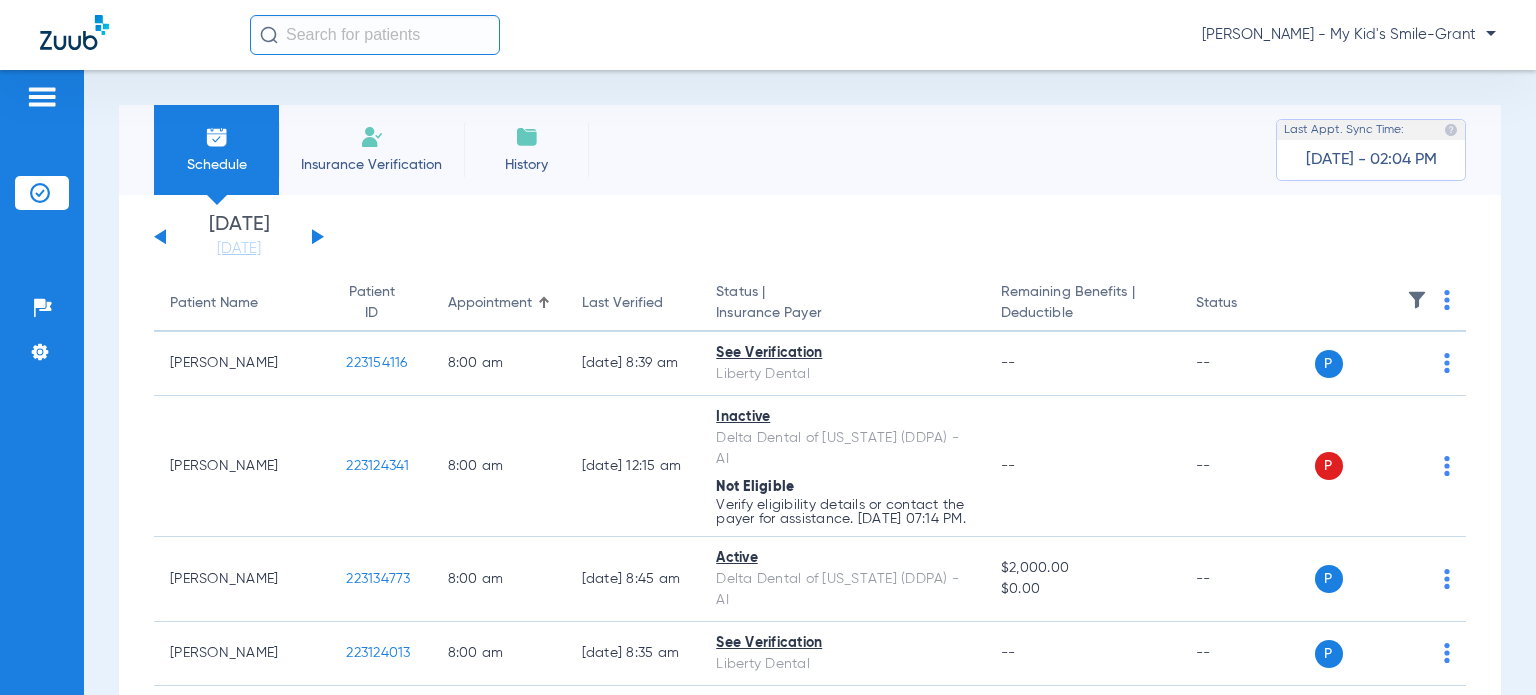 click on "[DATE]   [DATE]   [DATE]   [DATE]   [DATE]   [DATE]   [DATE]   [DATE]   [DATE]   [DATE]   [DATE]   [DATE]   [DATE]   [DATE]   [DATE]   [DATE]   [DATE]   [DATE]   [DATE]   [DATE]   [DATE]   [DATE]   [DATE]   [DATE]   [DATE]   [DATE]   [DATE]   [DATE]   [DATE]   [DATE]   [DATE]   [DATE]   [DATE]   [DATE]   [DATE]   [DATE]   [DATE]   [DATE]   [DATE]   [DATE]   [DATE]   [DATE]   [DATE]   [DATE]  Su 1" 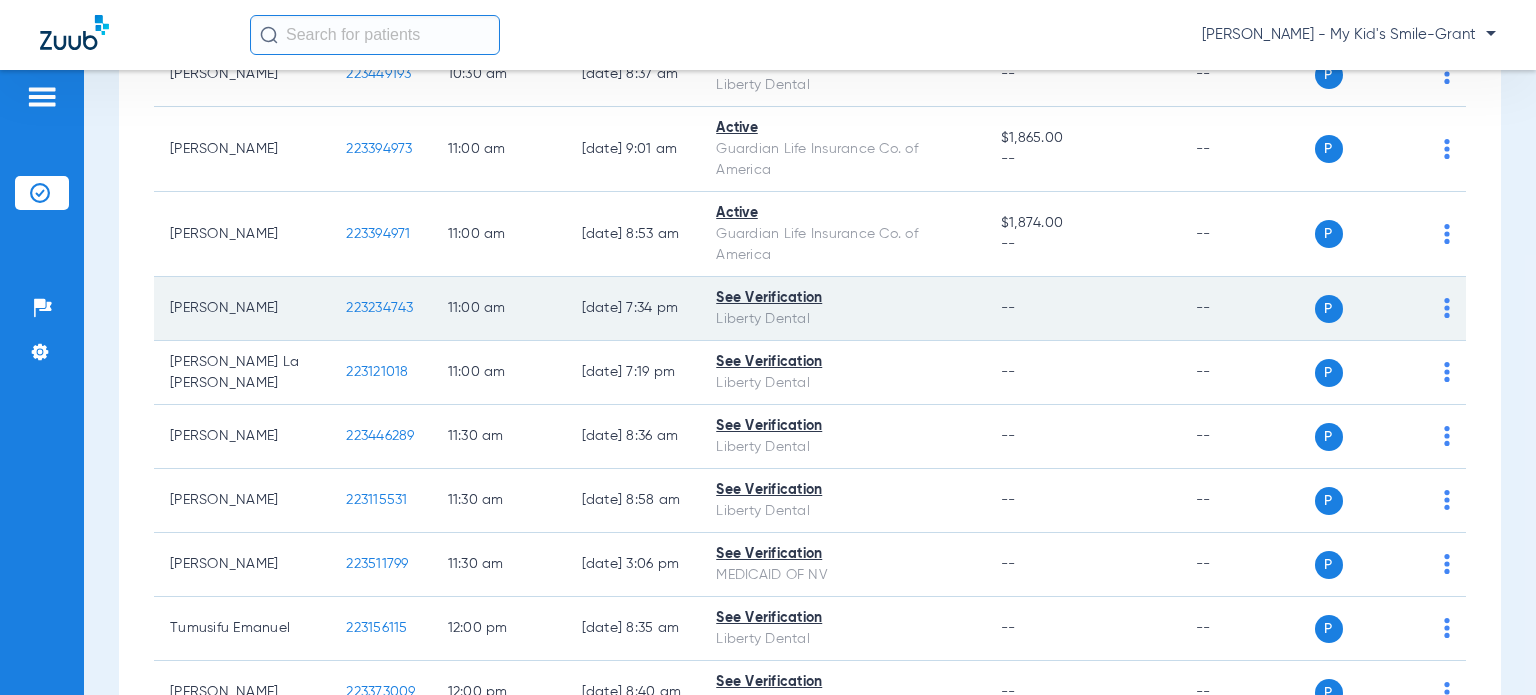 scroll, scrollTop: 1600, scrollLeft: 0, axis: vertical 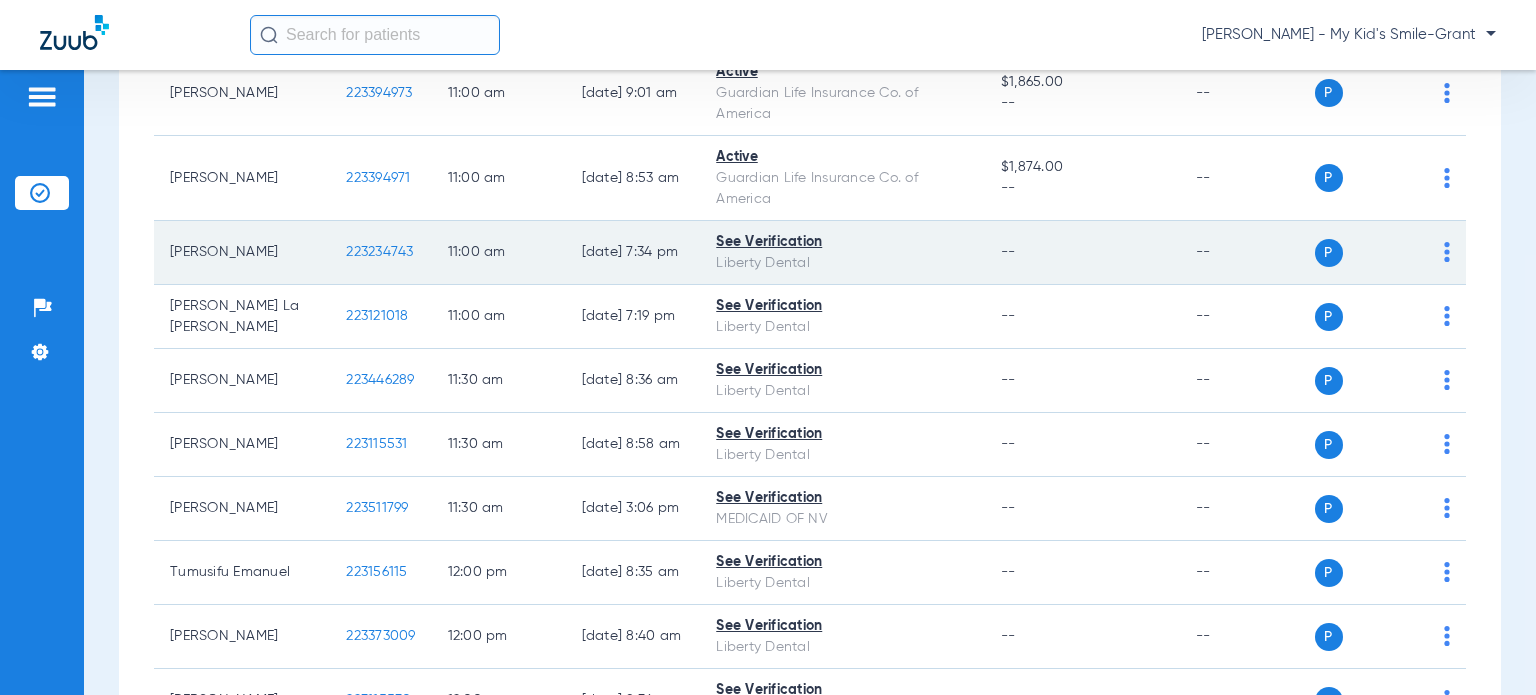 click 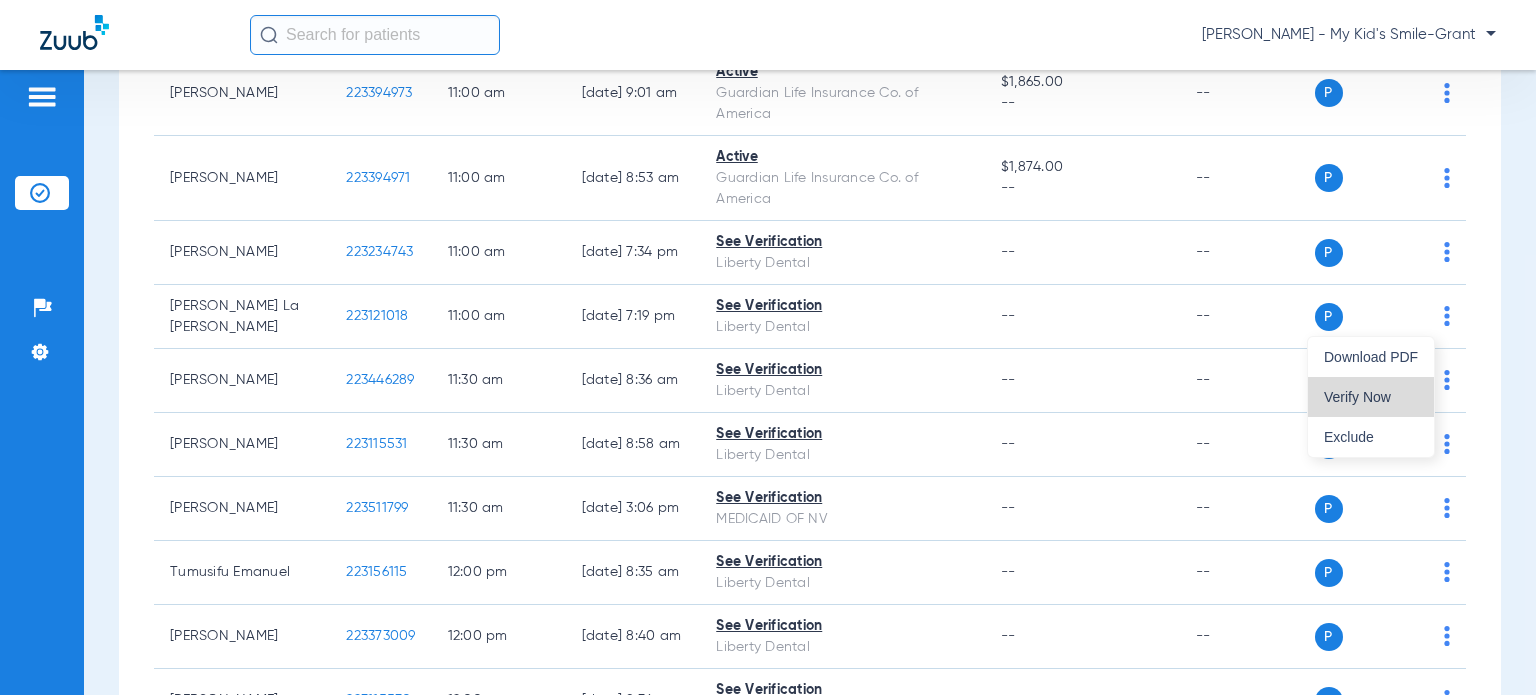 click on "Verify Now" at bounding box center [1371, 397] 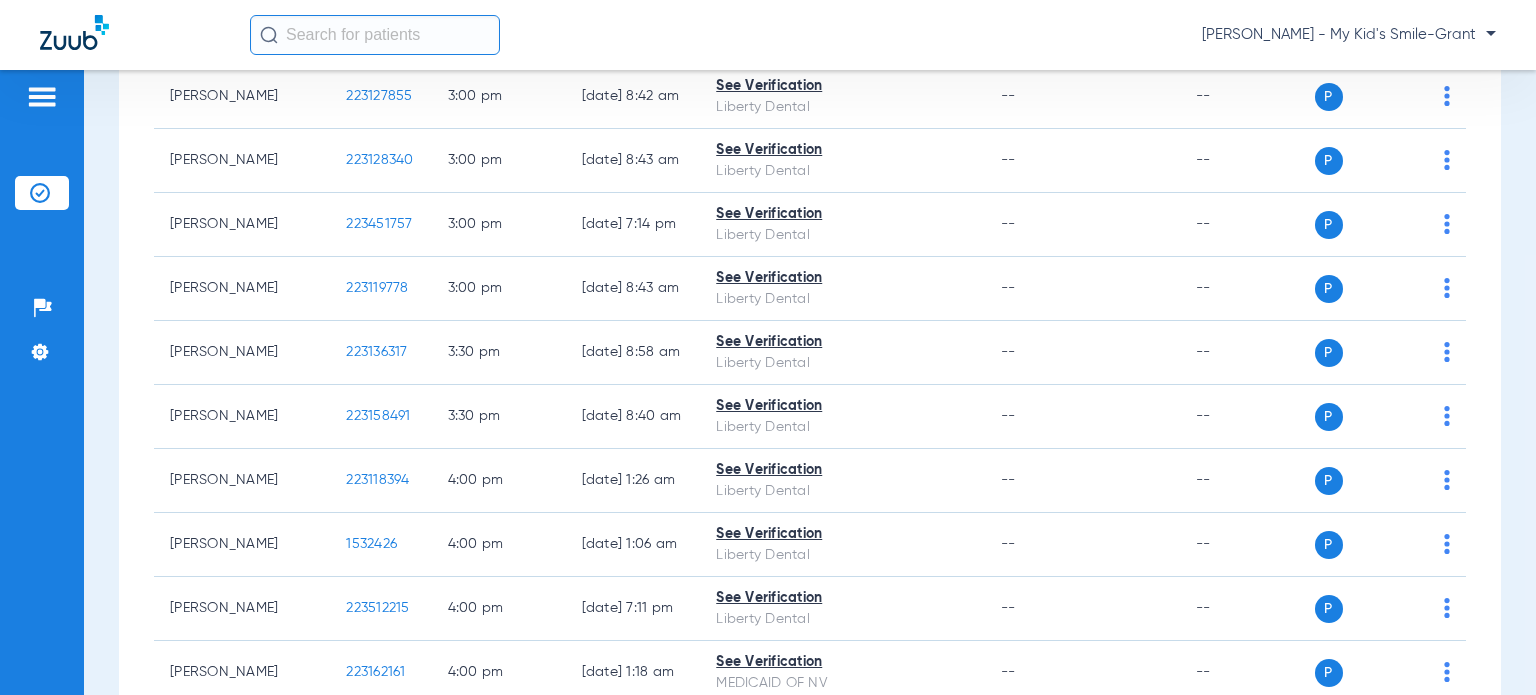 scroll, scrollTop: 3253, scrollLeft: 0, axis: vertical 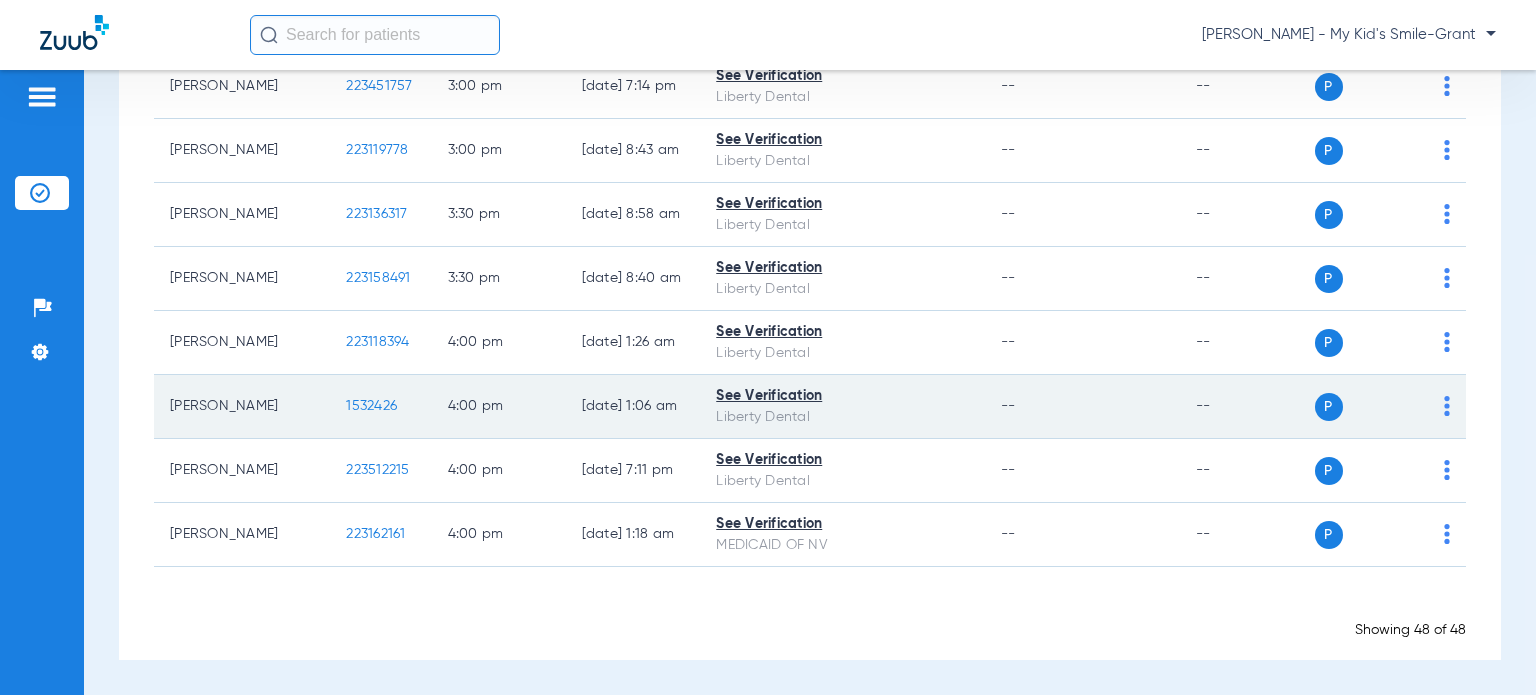 click 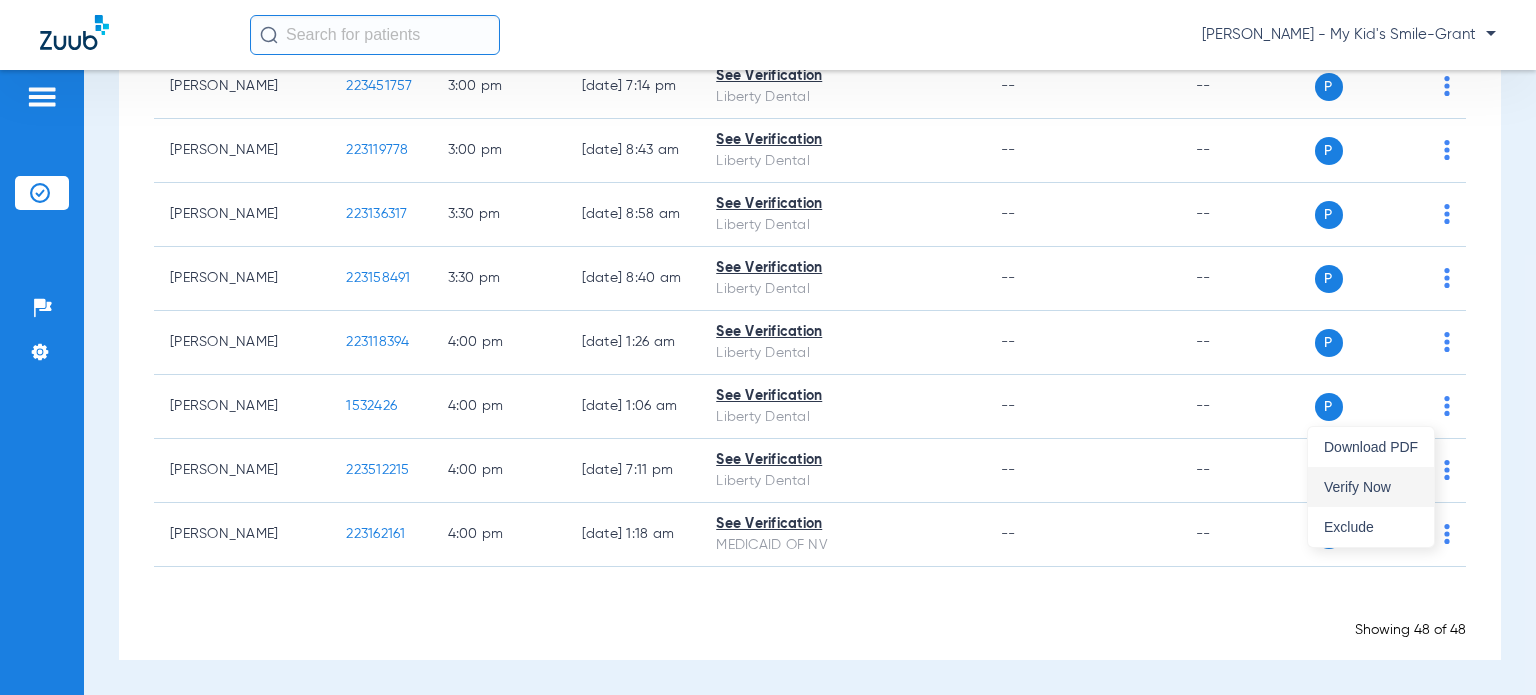 click on "Verify Now" at bounding box center [1371, 487] 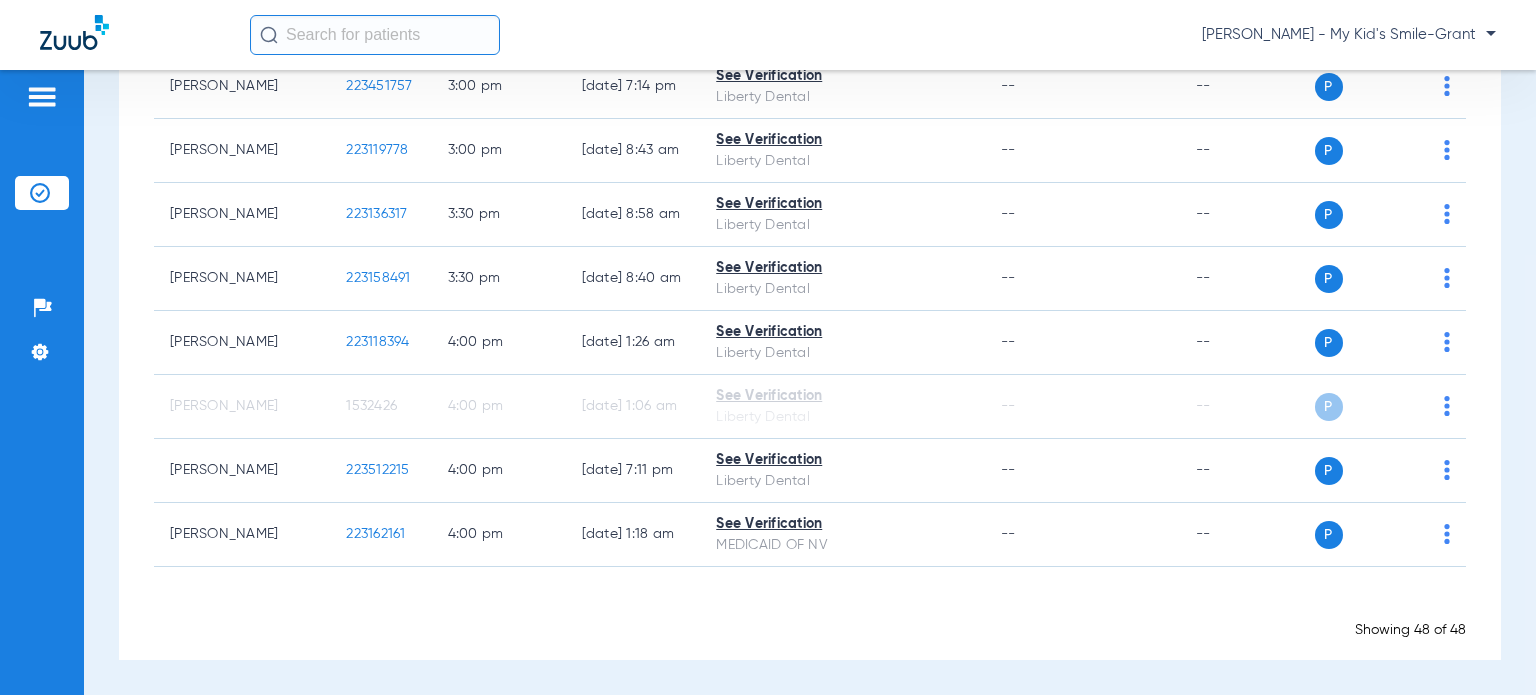 drag, startPoint x: 84, startPoint y: 187, endPoint x: 127, endPoint y: 175, distance: 44.64303 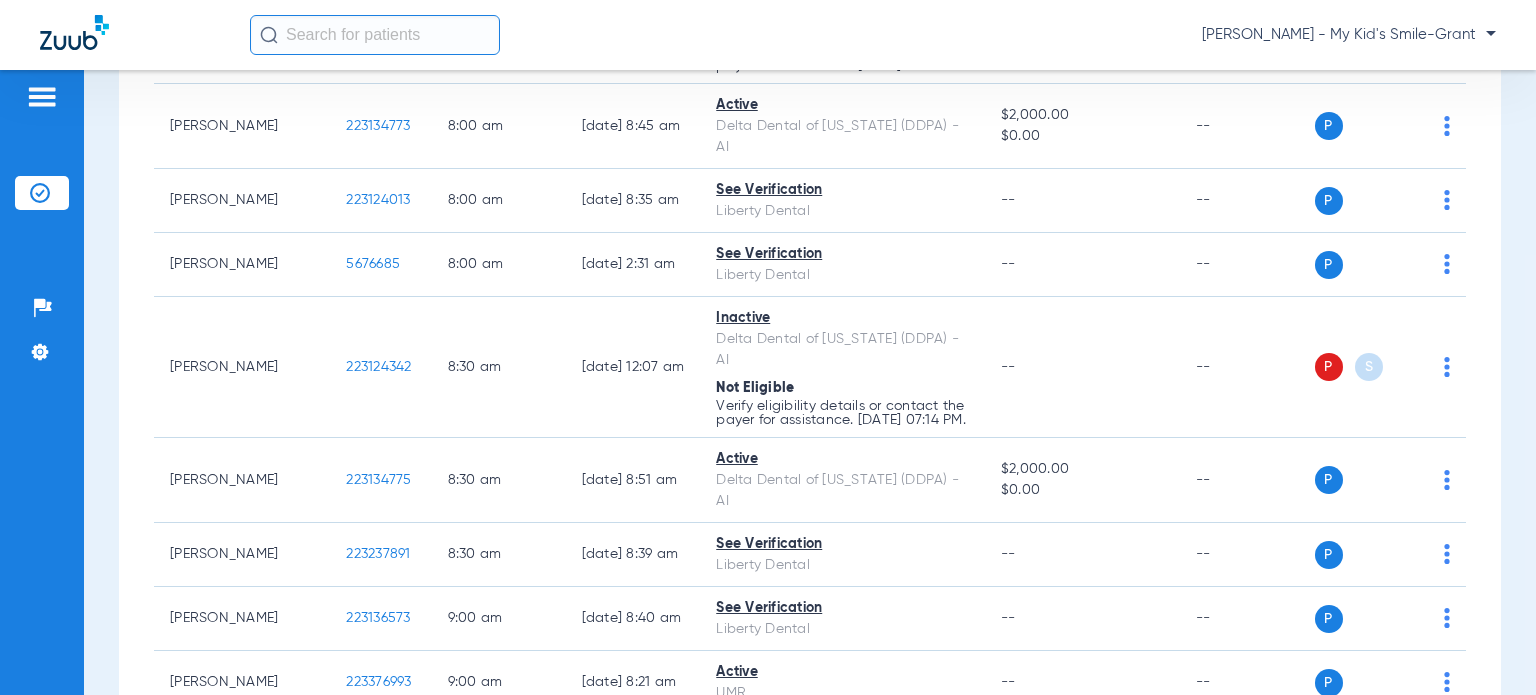 scroll, scrollTop: 0, scrollLeft: 0, axis: both 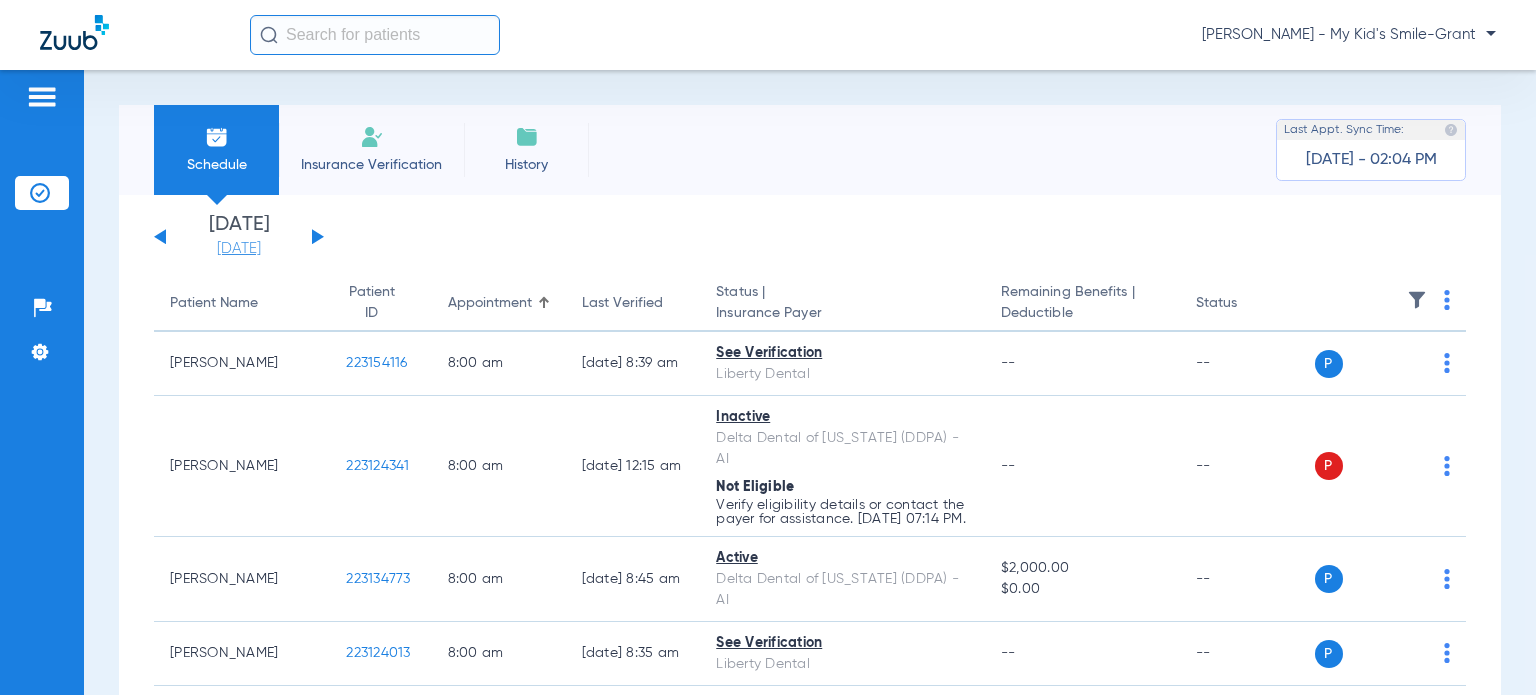 click on "[DATE]" 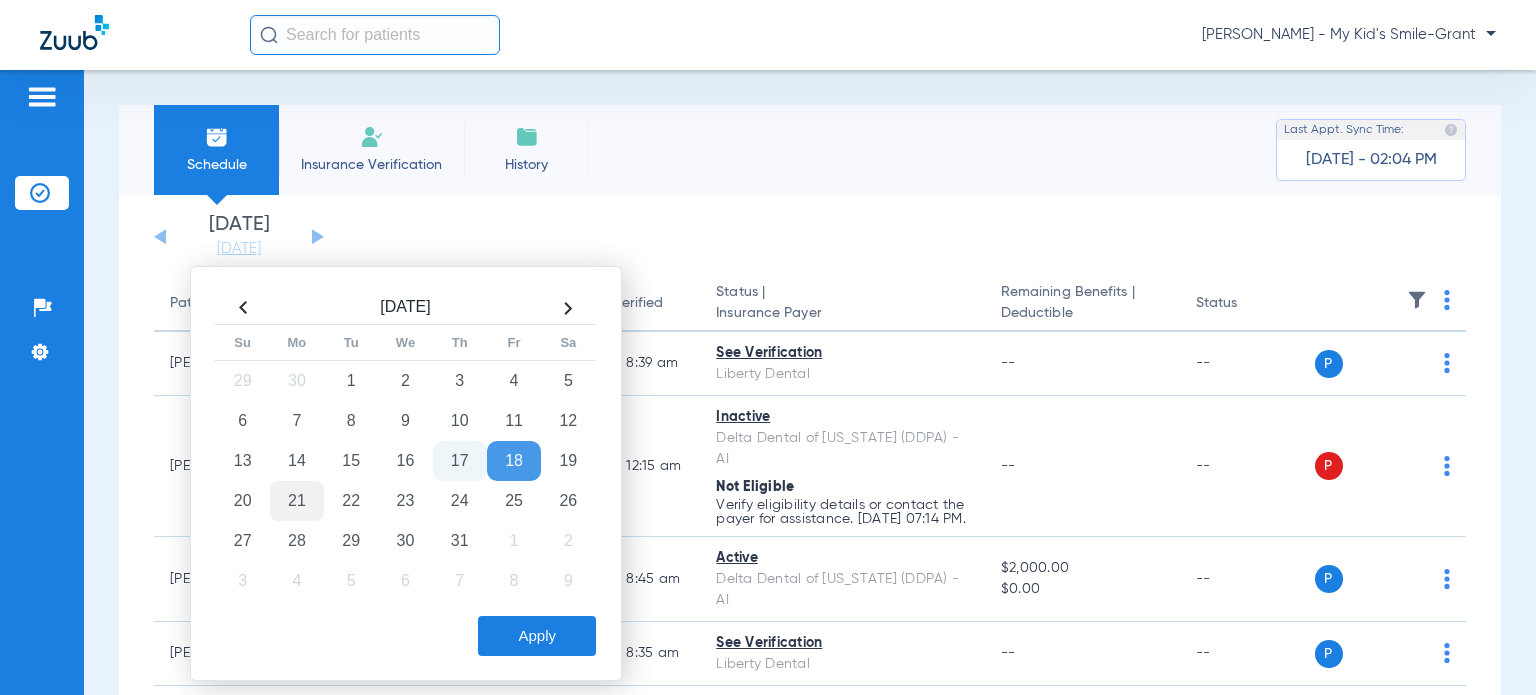 click on "21" 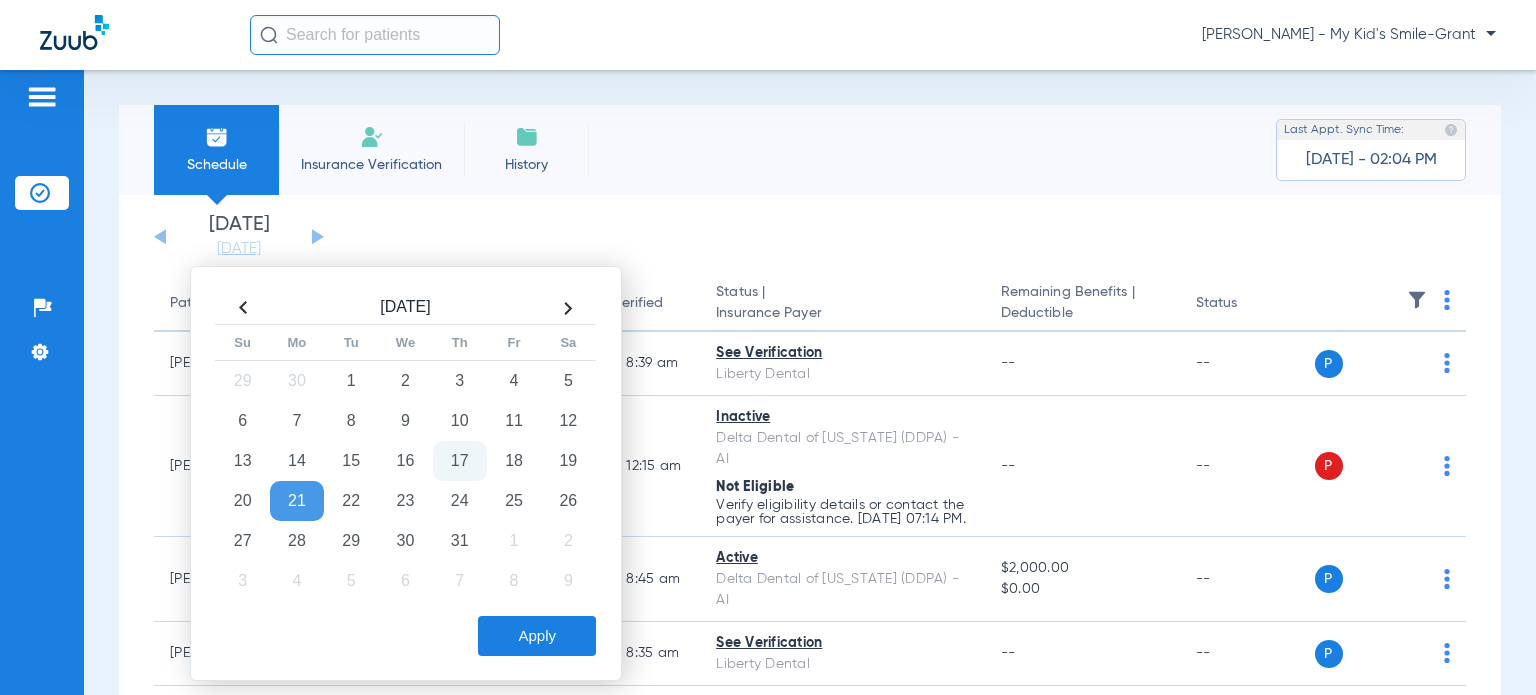 click on "Apply" 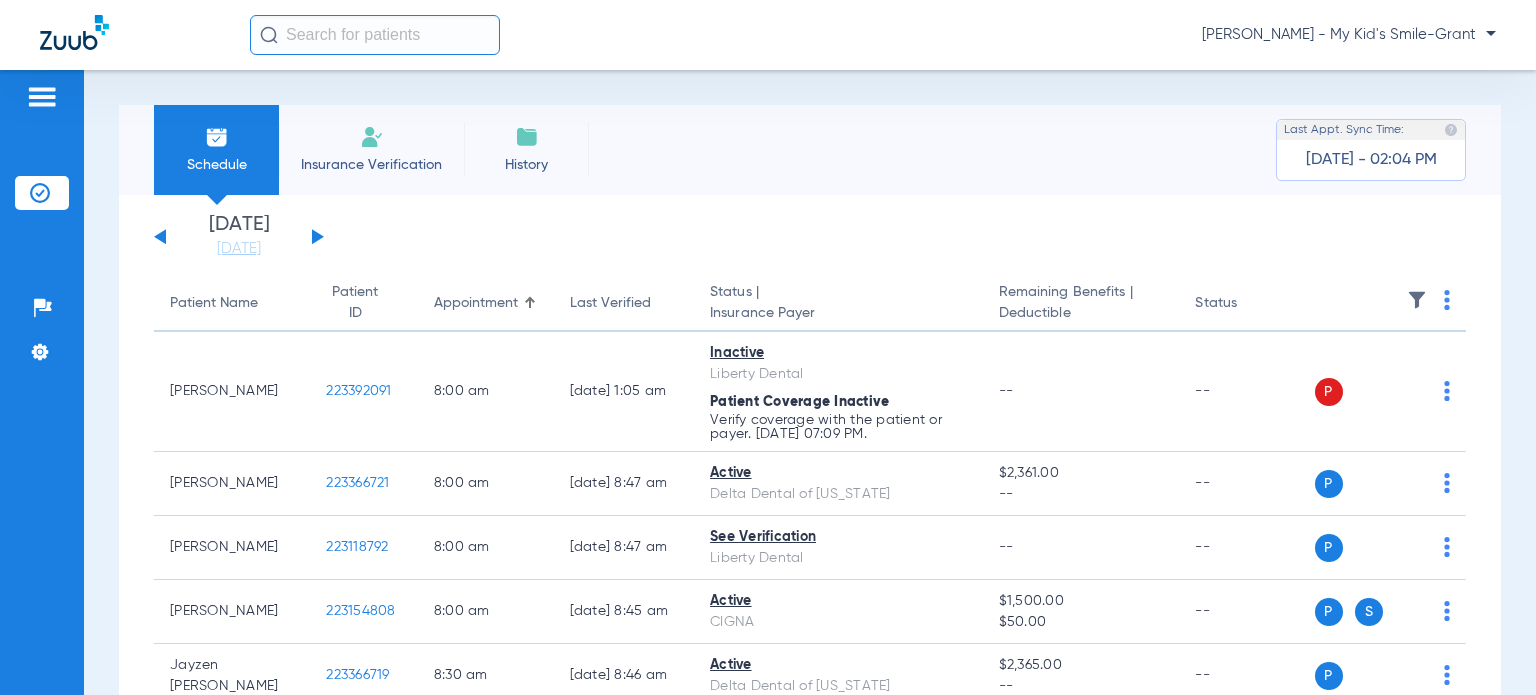 click on "Schedule Insurance Verification History  Last Appt. Sync Time:   [DATE] - 02:04 PM   [DATE]   [DATE]   [DATE]   [DATE]   [DATE]   [DATE]   [DATE]   [DATE]   [DATE]   [DATE]   [DATE]   [DATE]   [DATE]   [DATE]   [DATE]   [DATE]   [DATE]   [DATE]   [DATE]   [DATE]   [DATE]   [DATE]   [DATE]   [DATE]   [DATE]   [DATE]   [DATE]   [DATE]   [DATE]   [DATE]   [DATE]   [DATE]   [DATE]   [DATE]   [DATE]   [DATE]   [DATE]   [DATE]   [DATE]   [DATE]   [DATE]  Su 1" at bounding box center [810, 382] 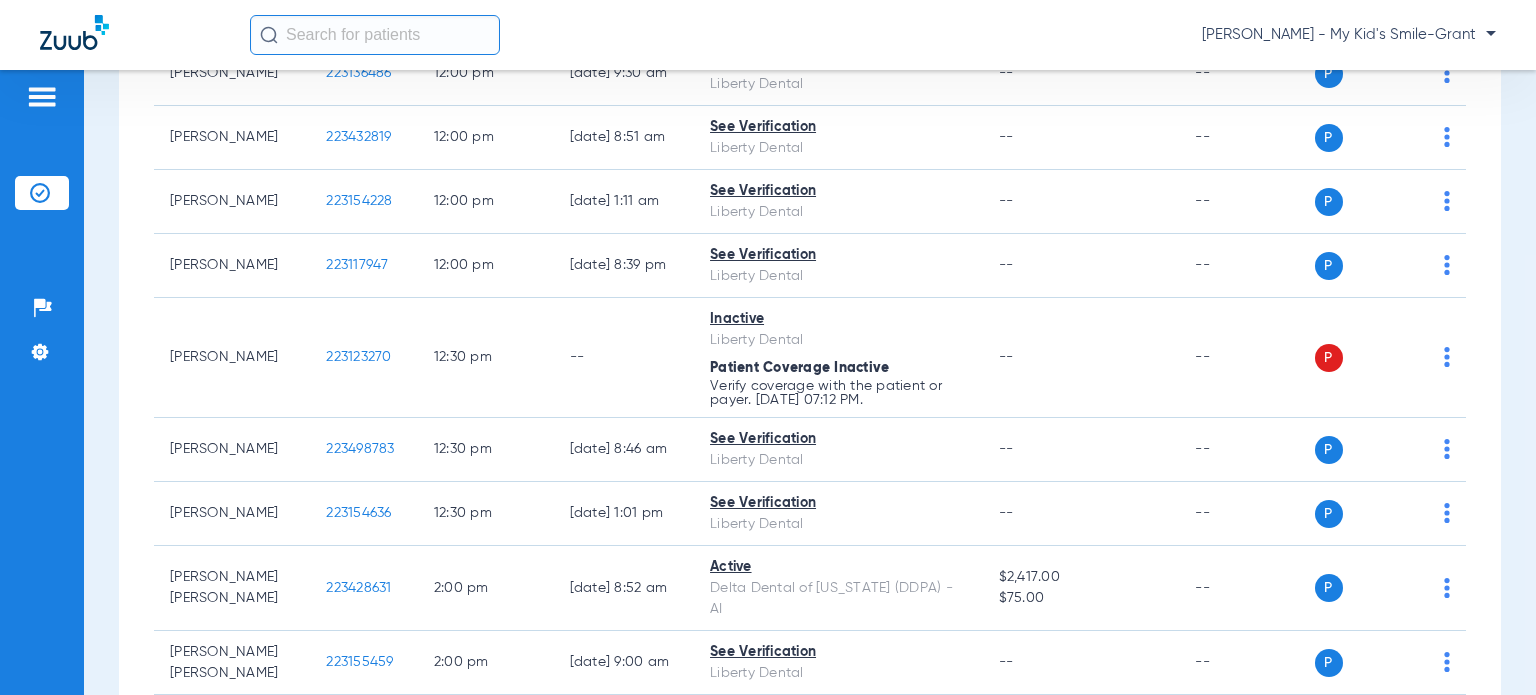 scroll, scrollTop: 2100, scrollLeft: 0, axis: vertical 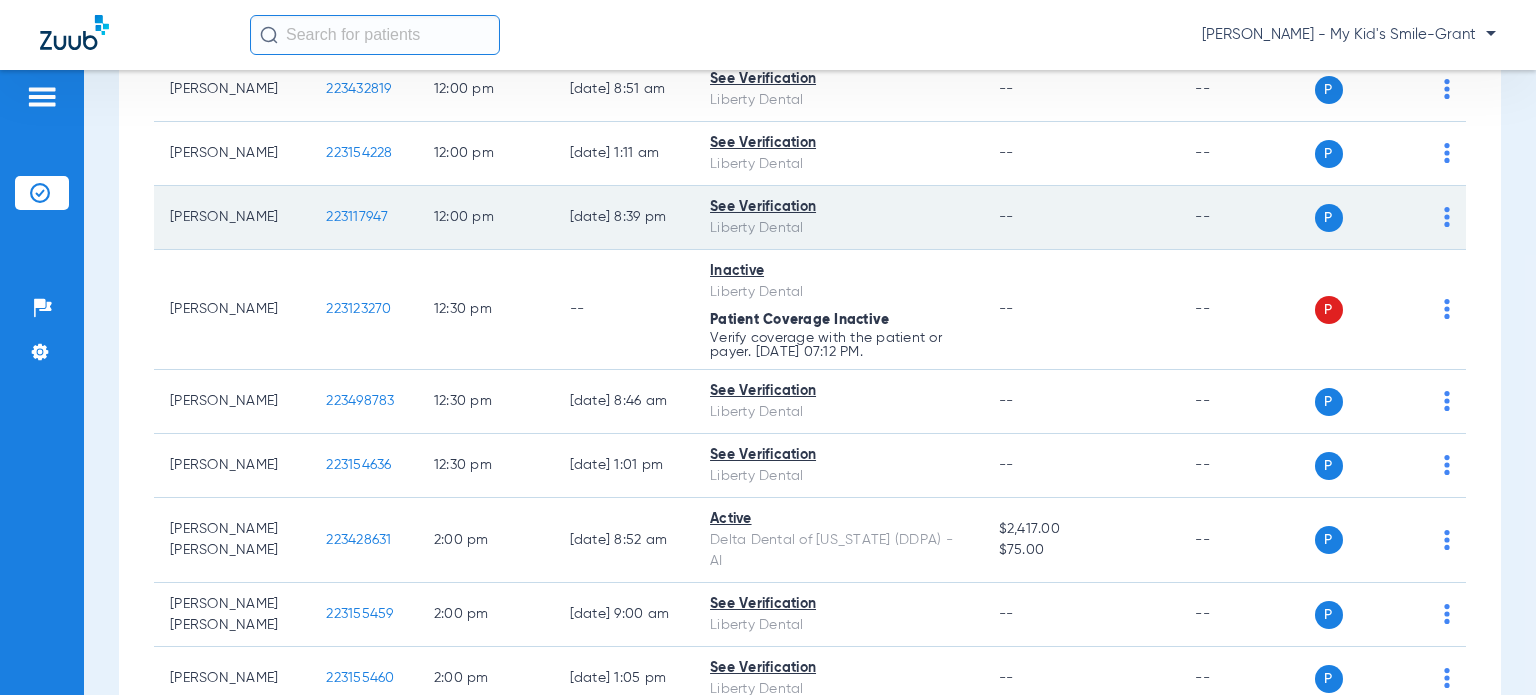 click on "P S" 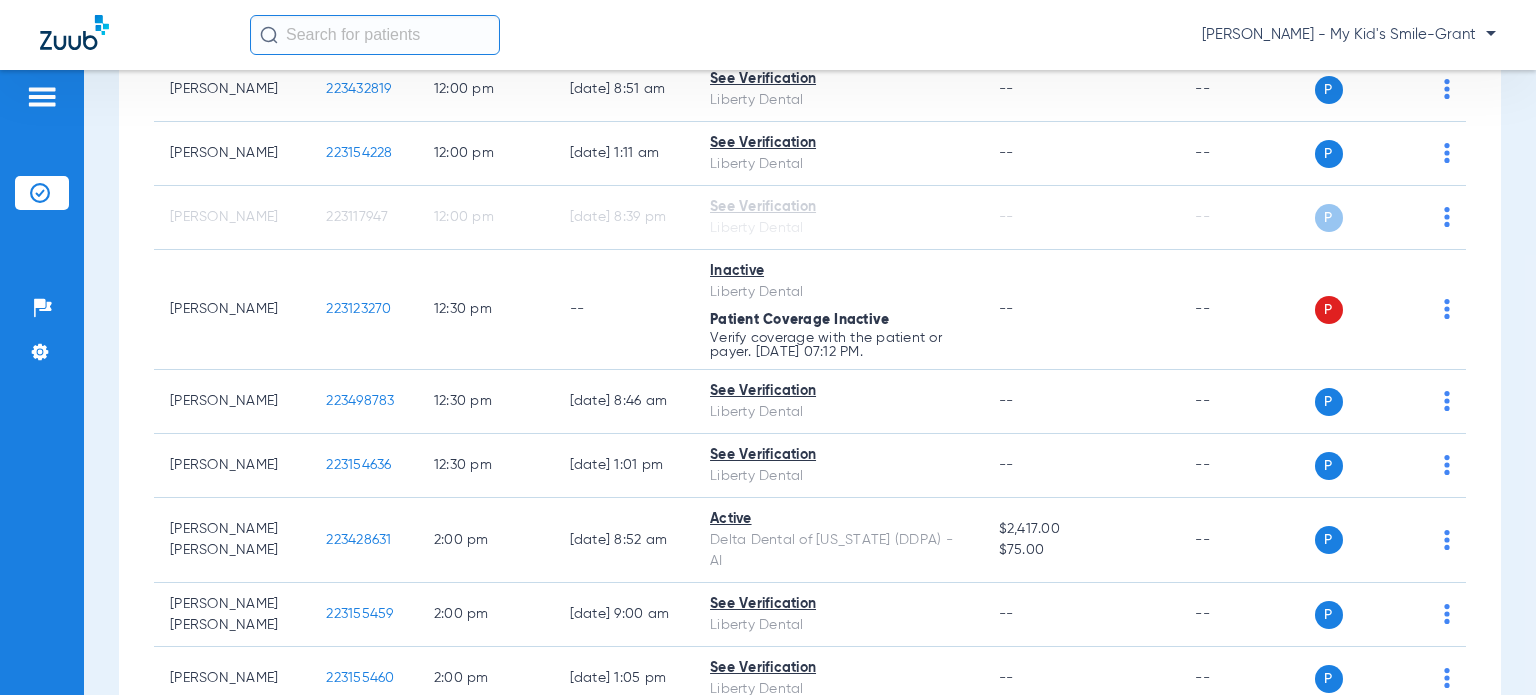 click 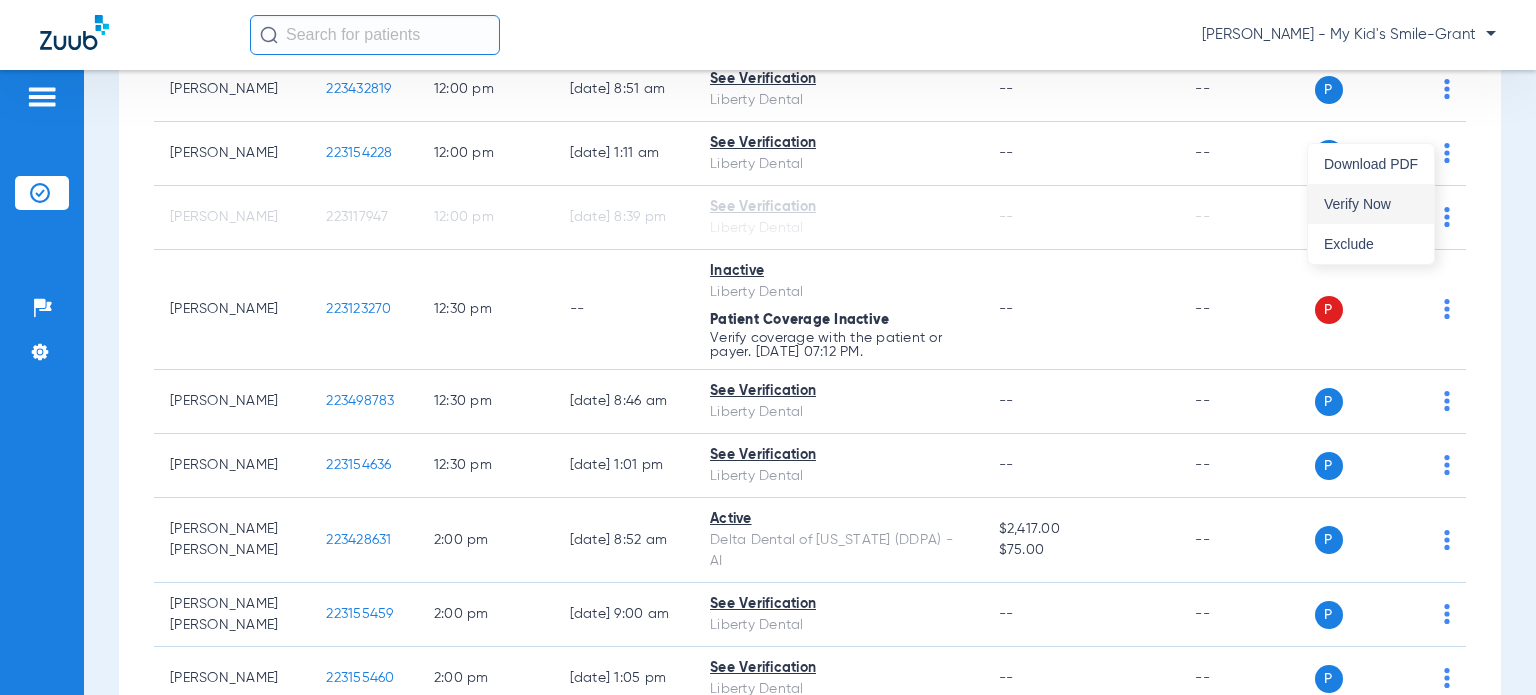click on "Verify Now" at bounding box center [1371, 204] 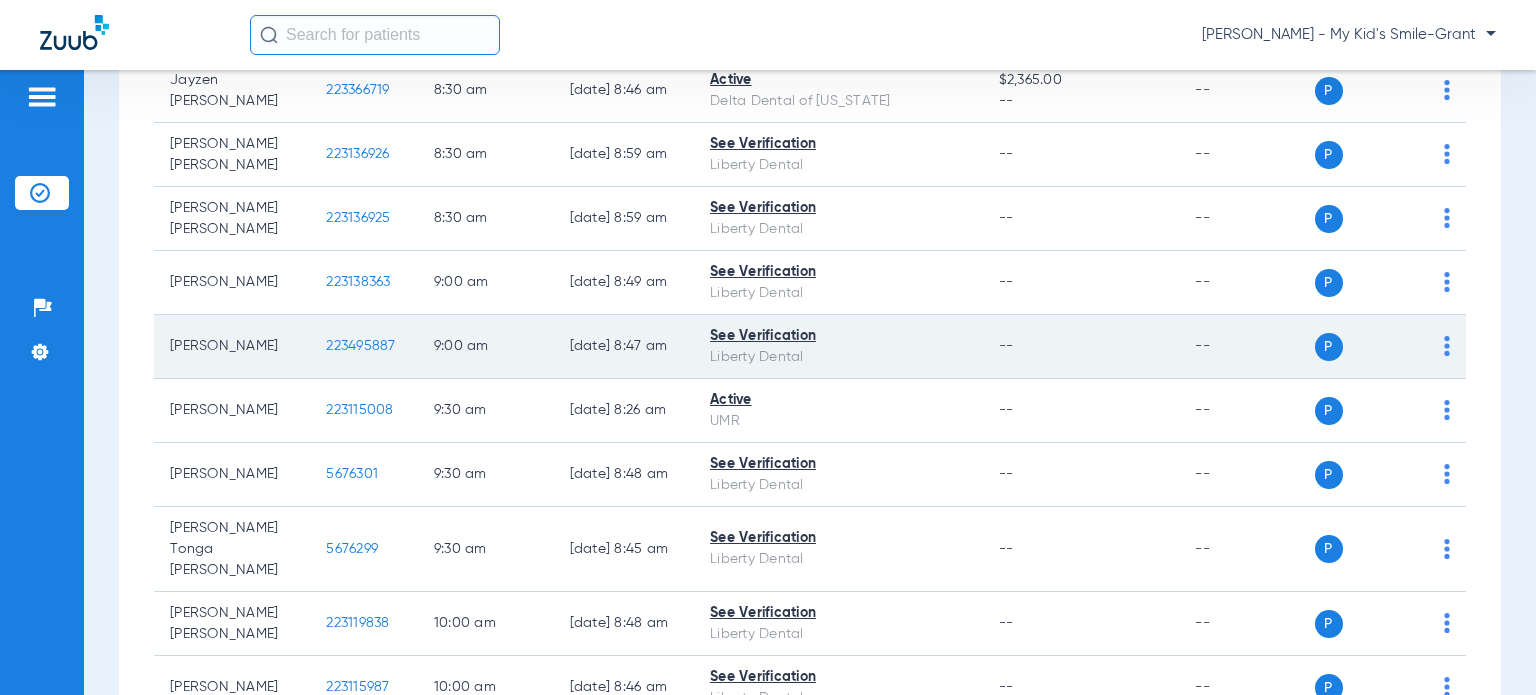scroll, scrollTop: 0, scrollLeft: 0, axis: both 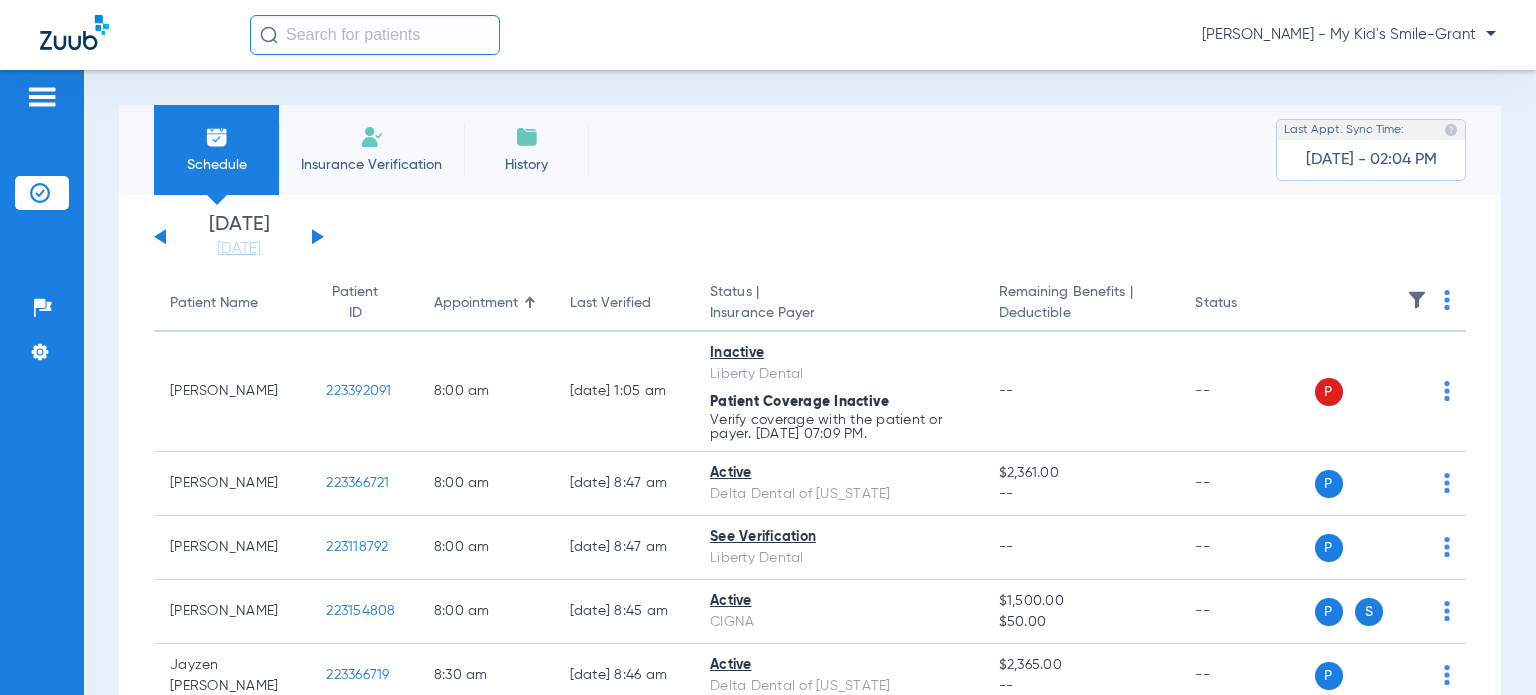 drag, startPoint x: 128, startPoint y: 283, endPoint x: 156, endPoint y: 263, distance: 34.4093 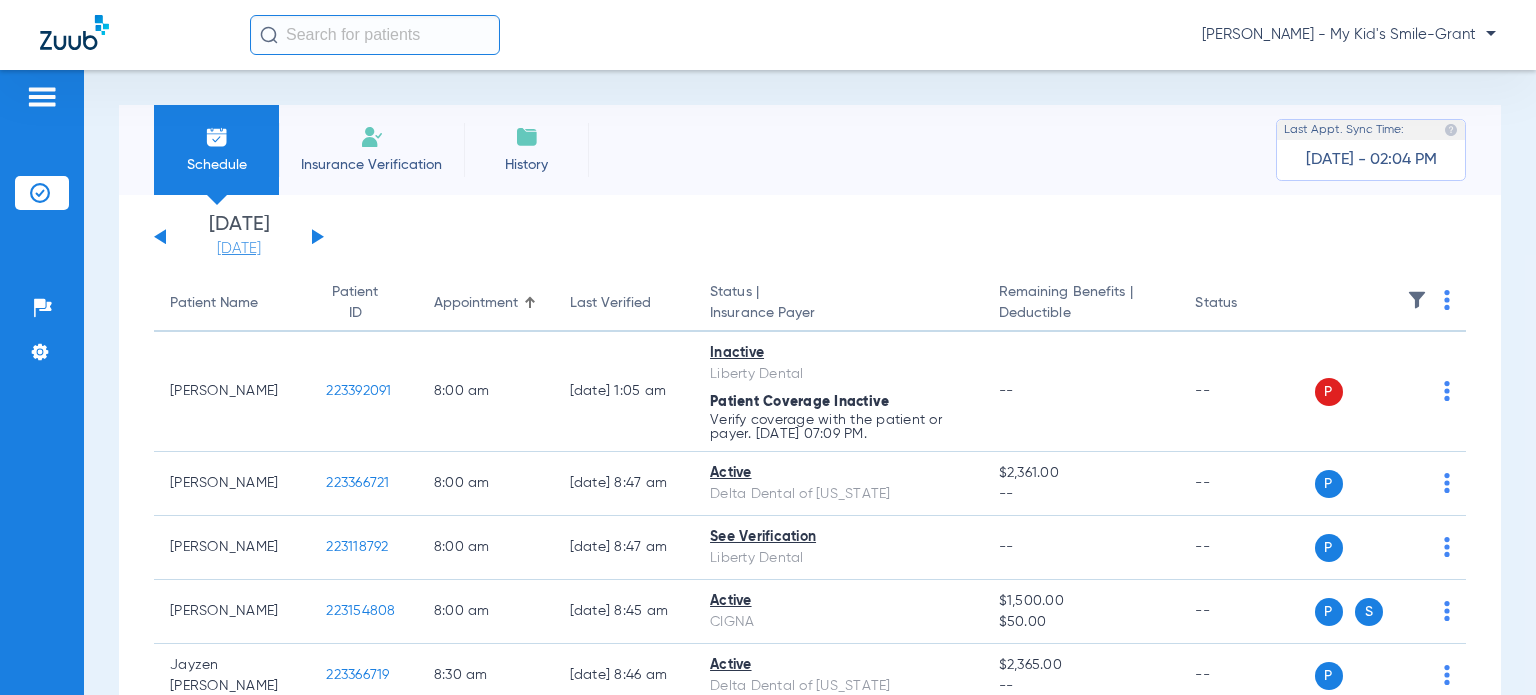 click on "[DATE]" 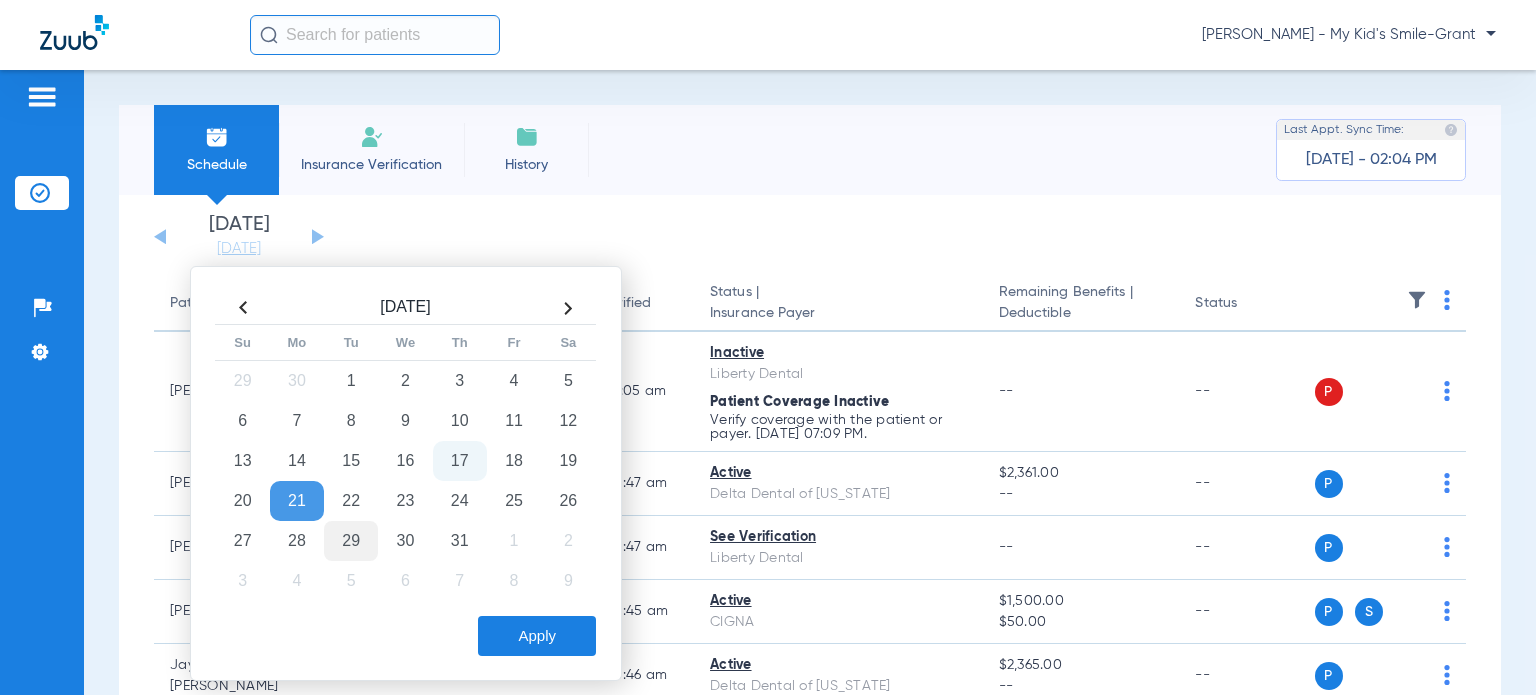 click on "29" 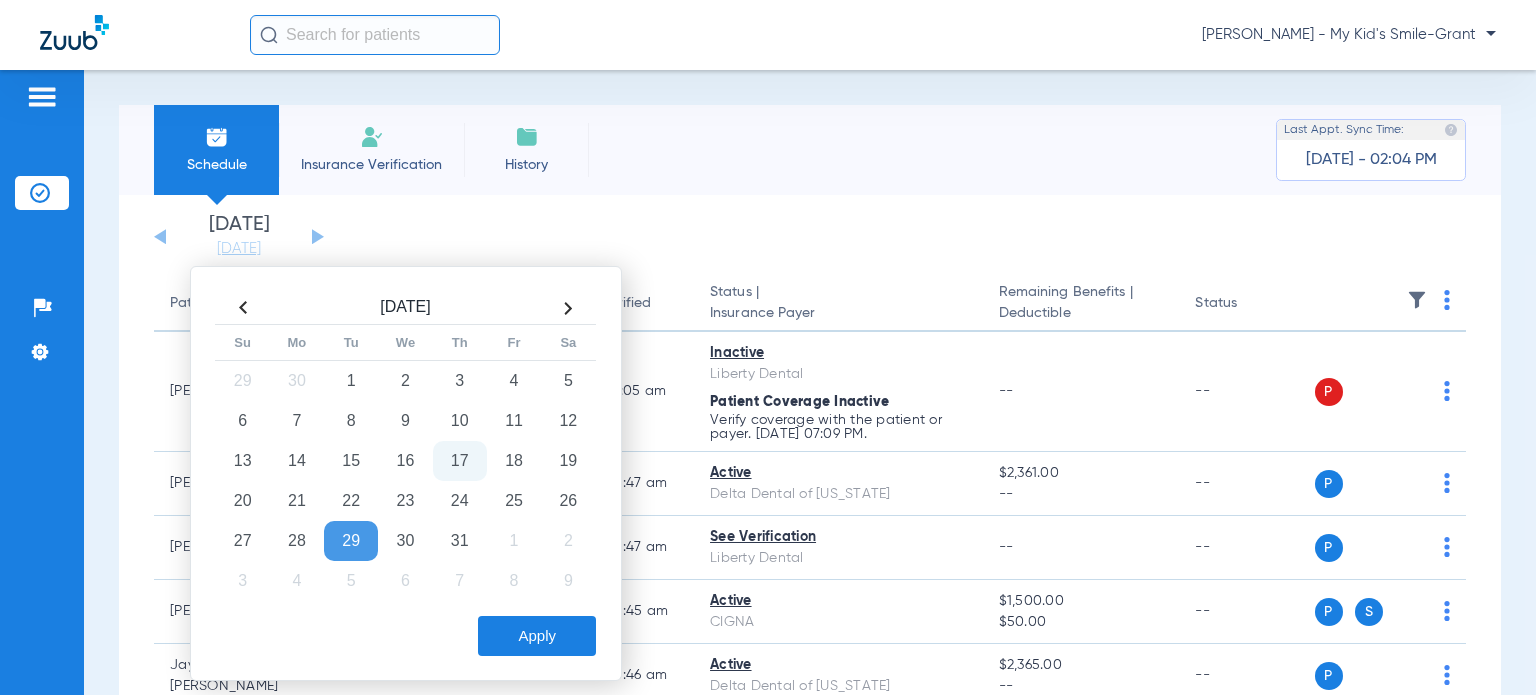 click on "Apply" 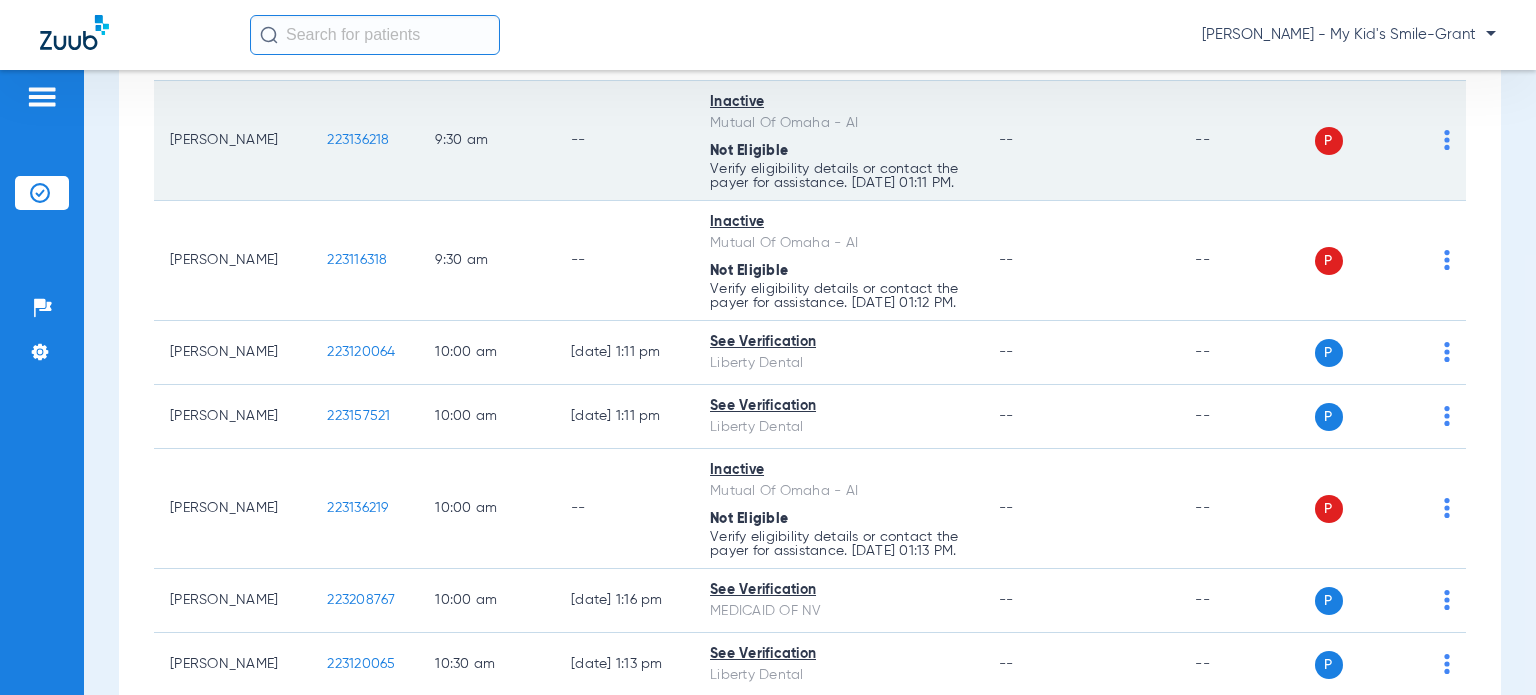 scroll, scrollTop: 900, scrollLeft: 0, axis: vertical 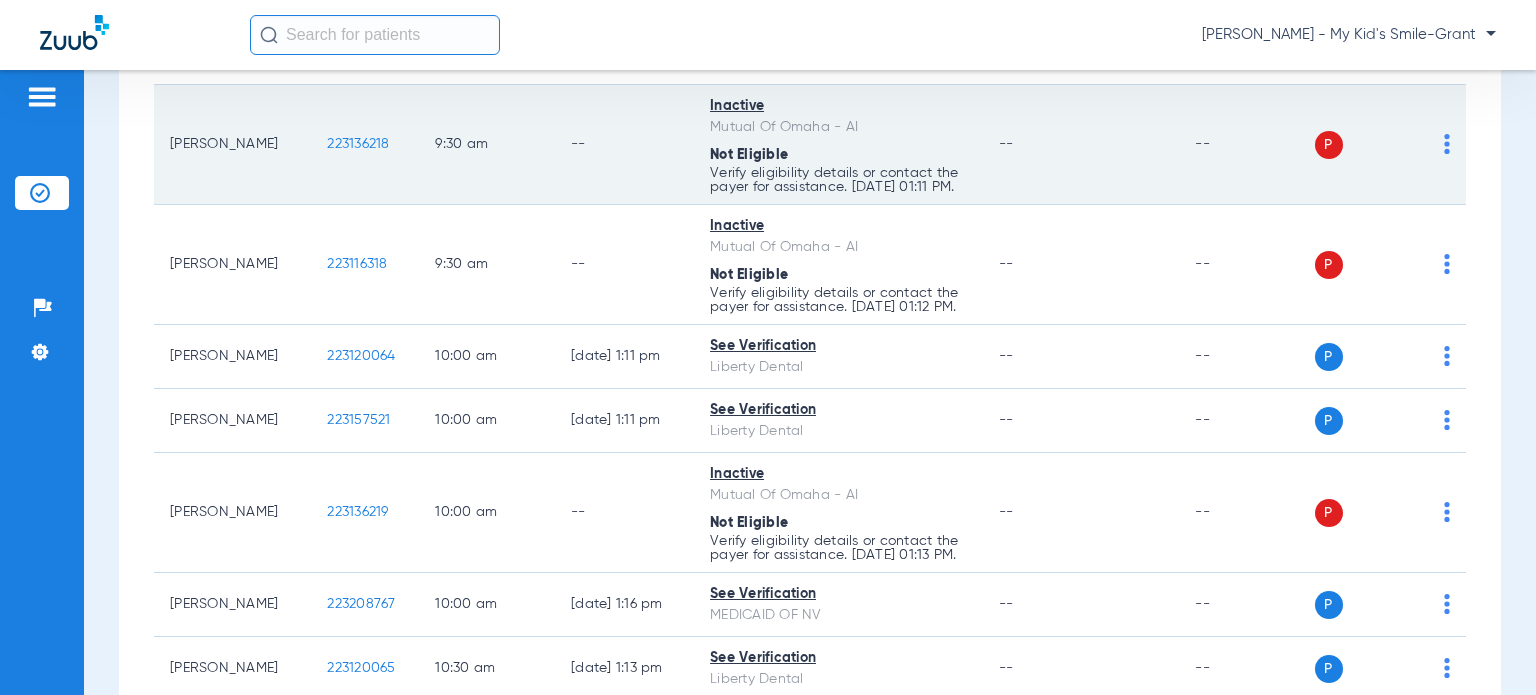 click on "223136218" 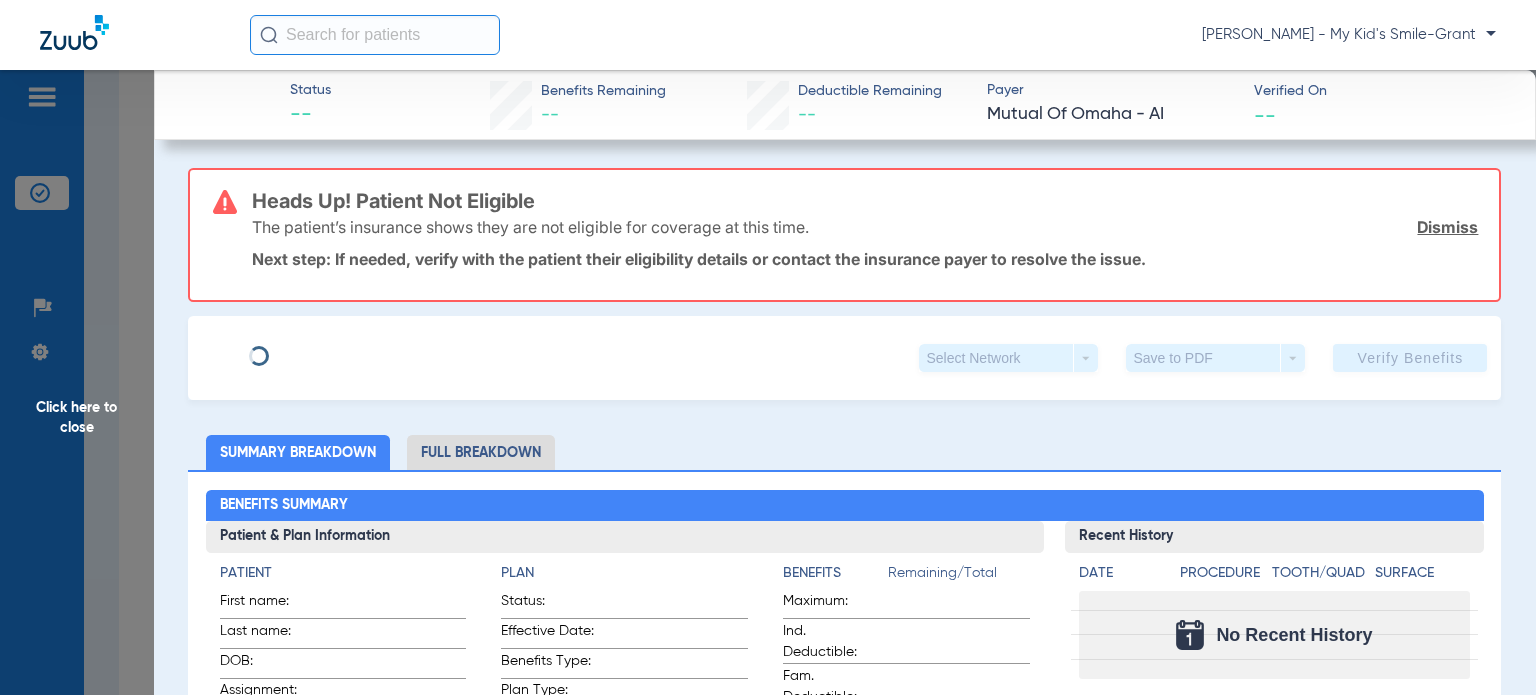 type on "[PERSON_NAME]" 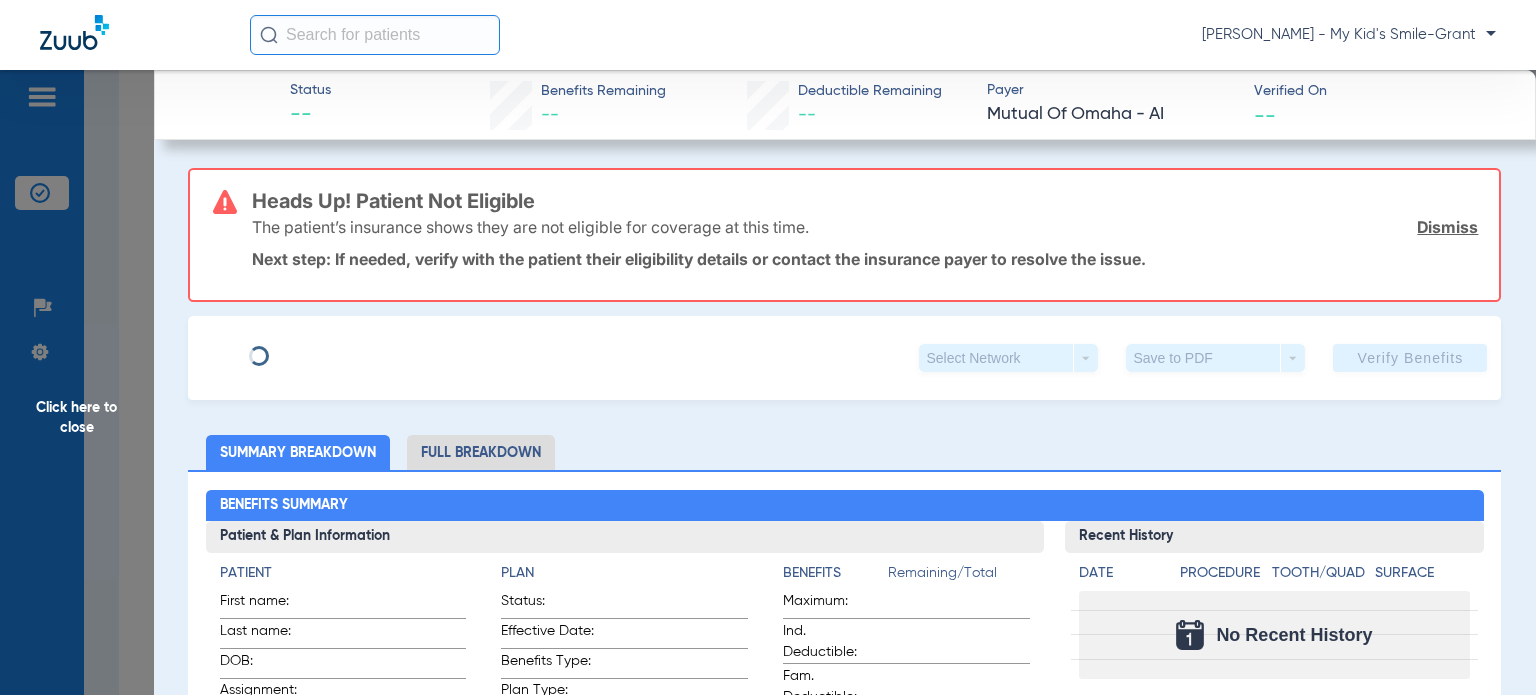 type on "[PERSON_NAME]" 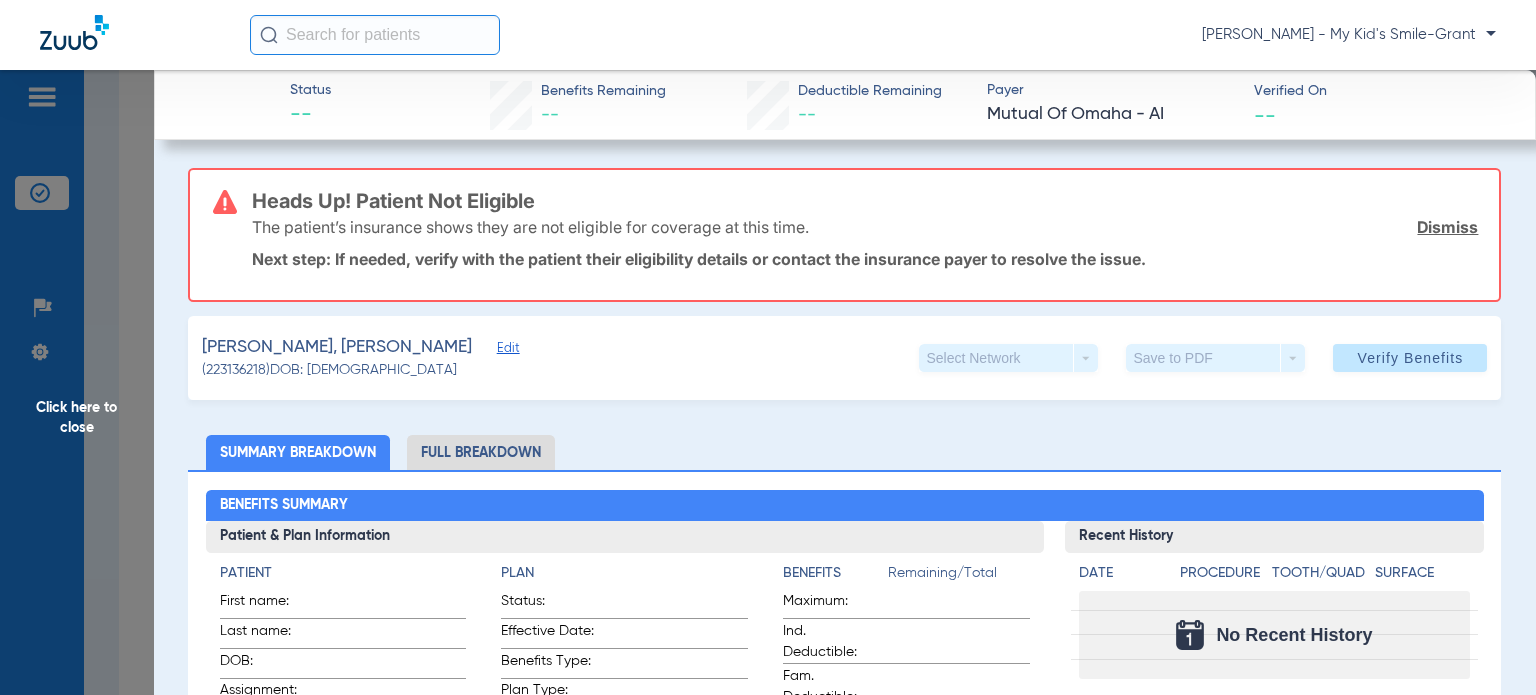 click on "Edit" 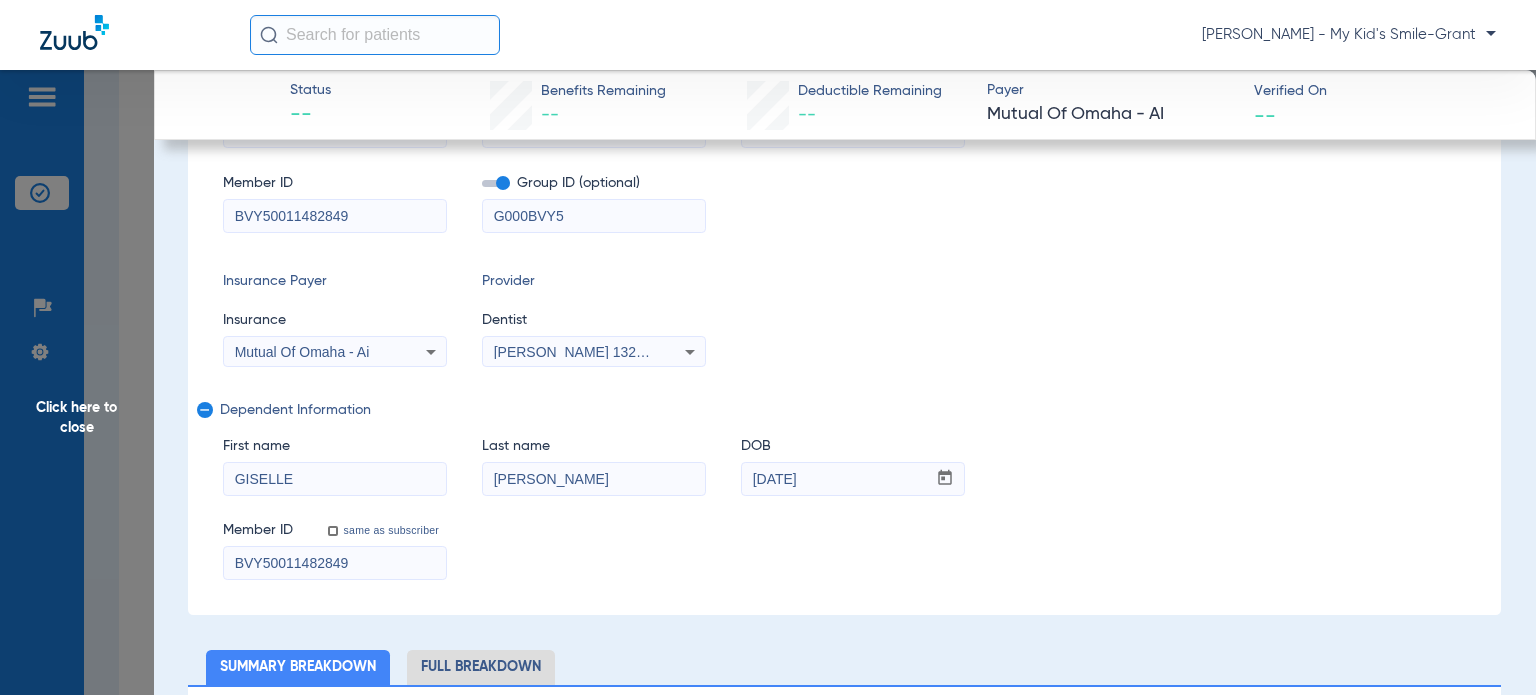 scroll, scrollTop: 400, scrollLeft: 0, axis: vertical 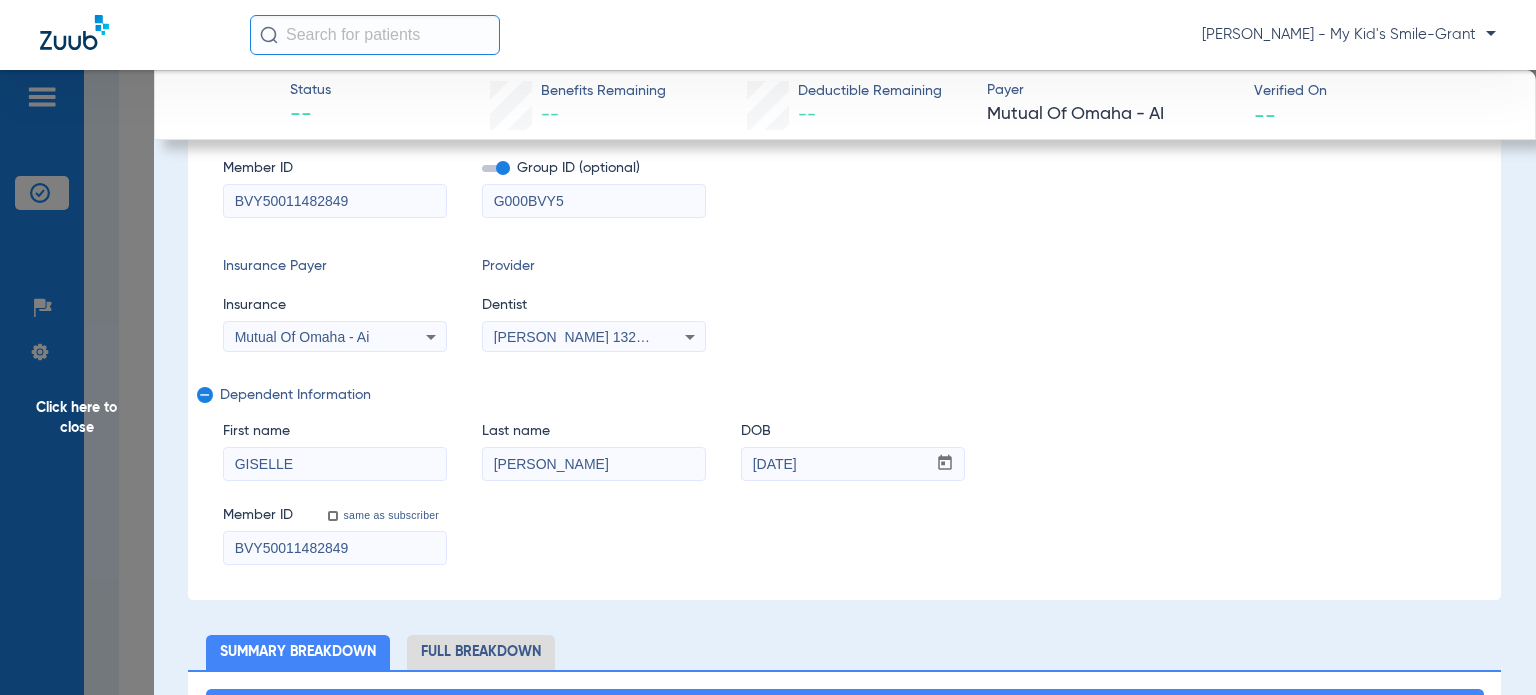 drag, startPoint x: 556, startPoint y: 462, endPoint x: 692, endPoint y: 465, distance: 136.03308 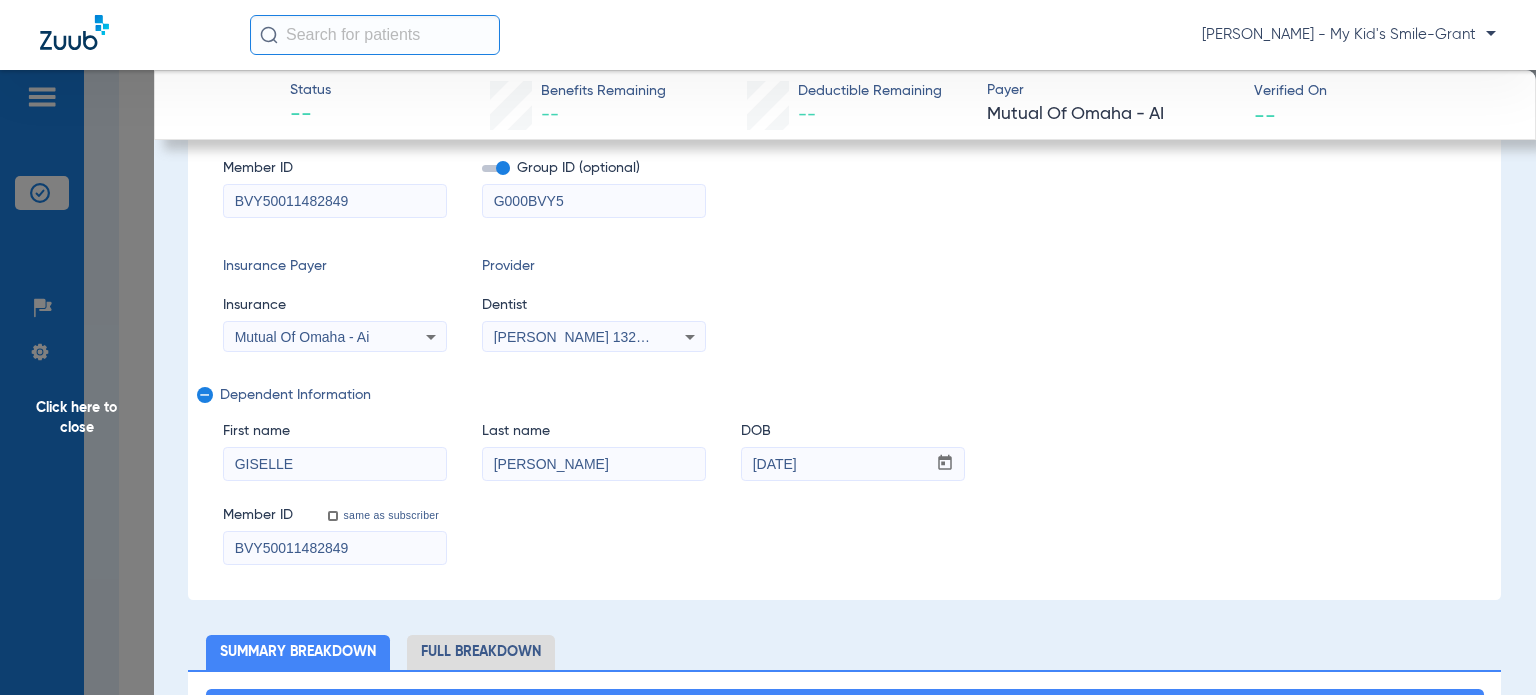type on "[PERSON_NAME]" 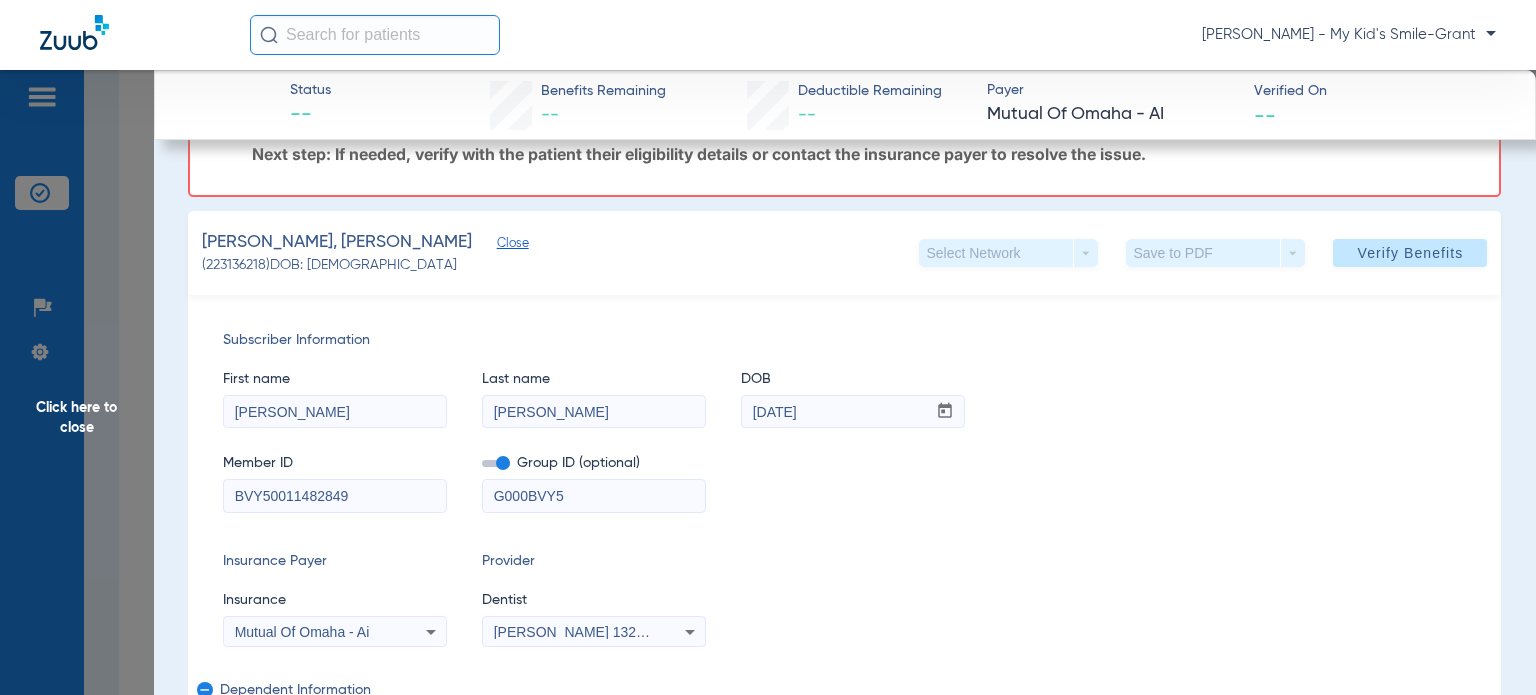 scroll, scrollTop: 100, scrollLeft: 0, axis: vertical 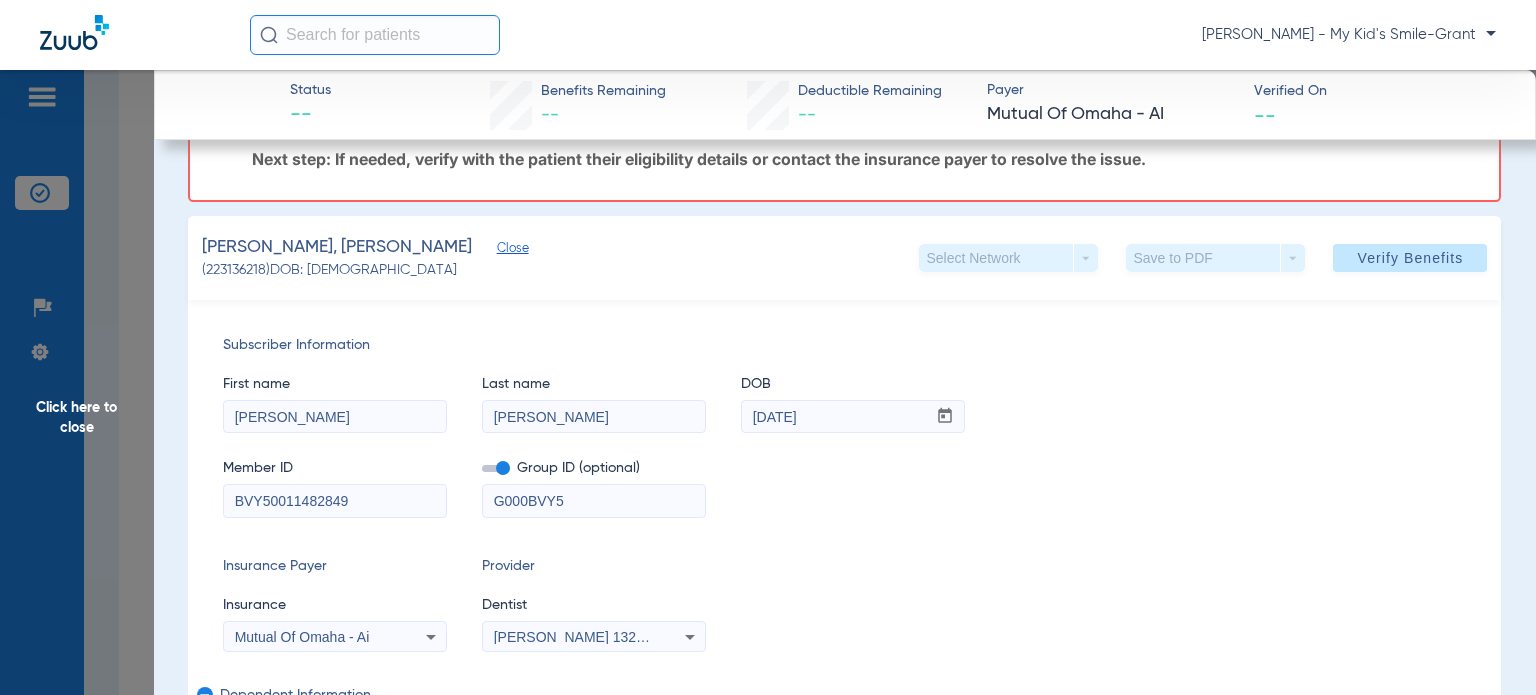 drag, startPoint x: 553, startPoint y: 415, endPoint x: 706, endPoint y: 438, distance: 154.7191 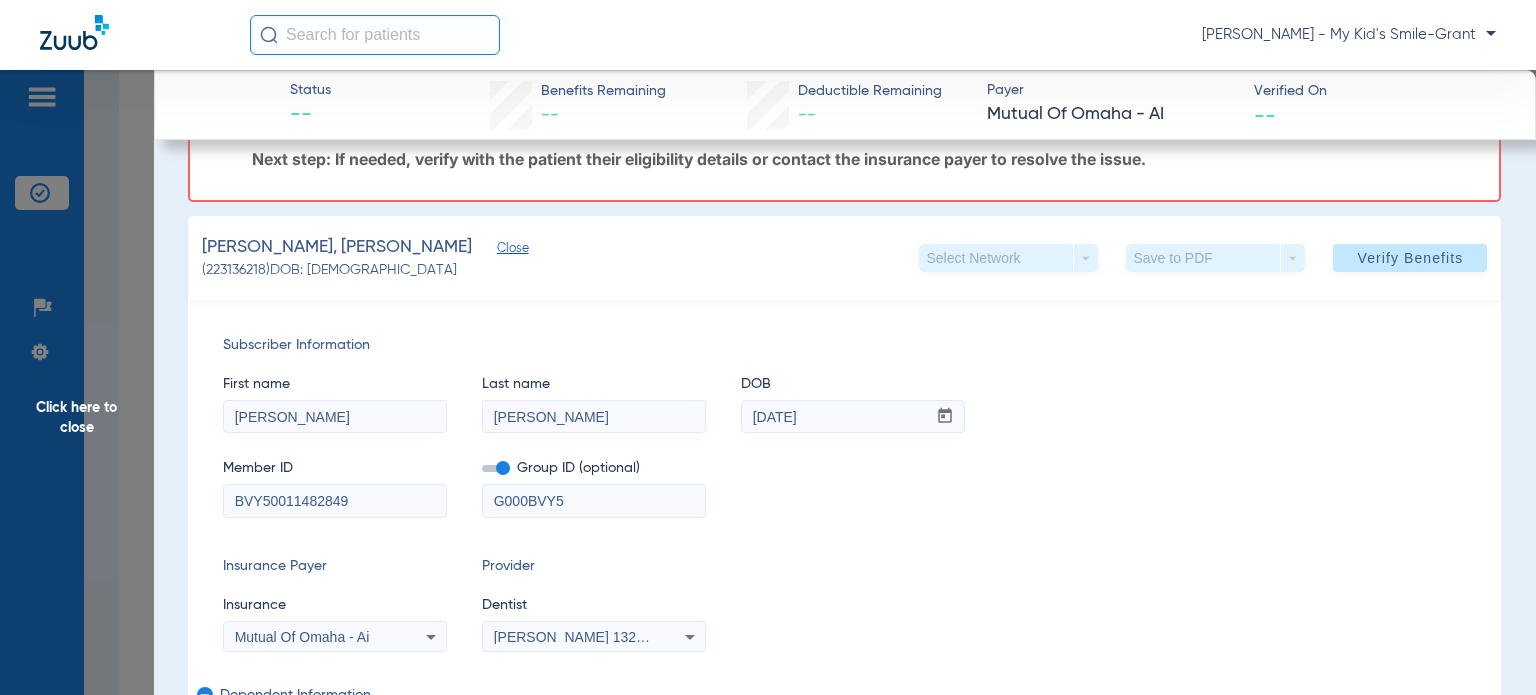 type on "[PERSON_NAME]" 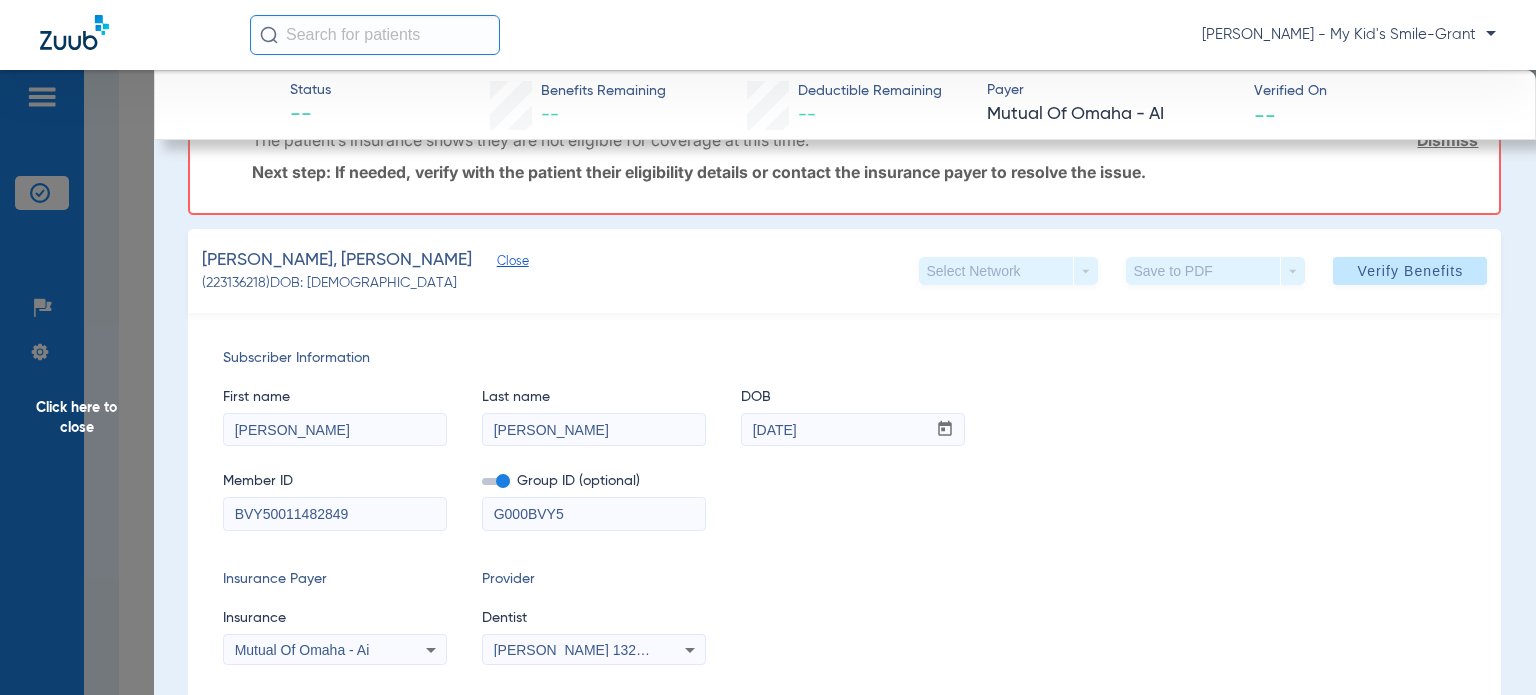 scroll, scrollTop: 0, scrollLeft: 0, axis: both 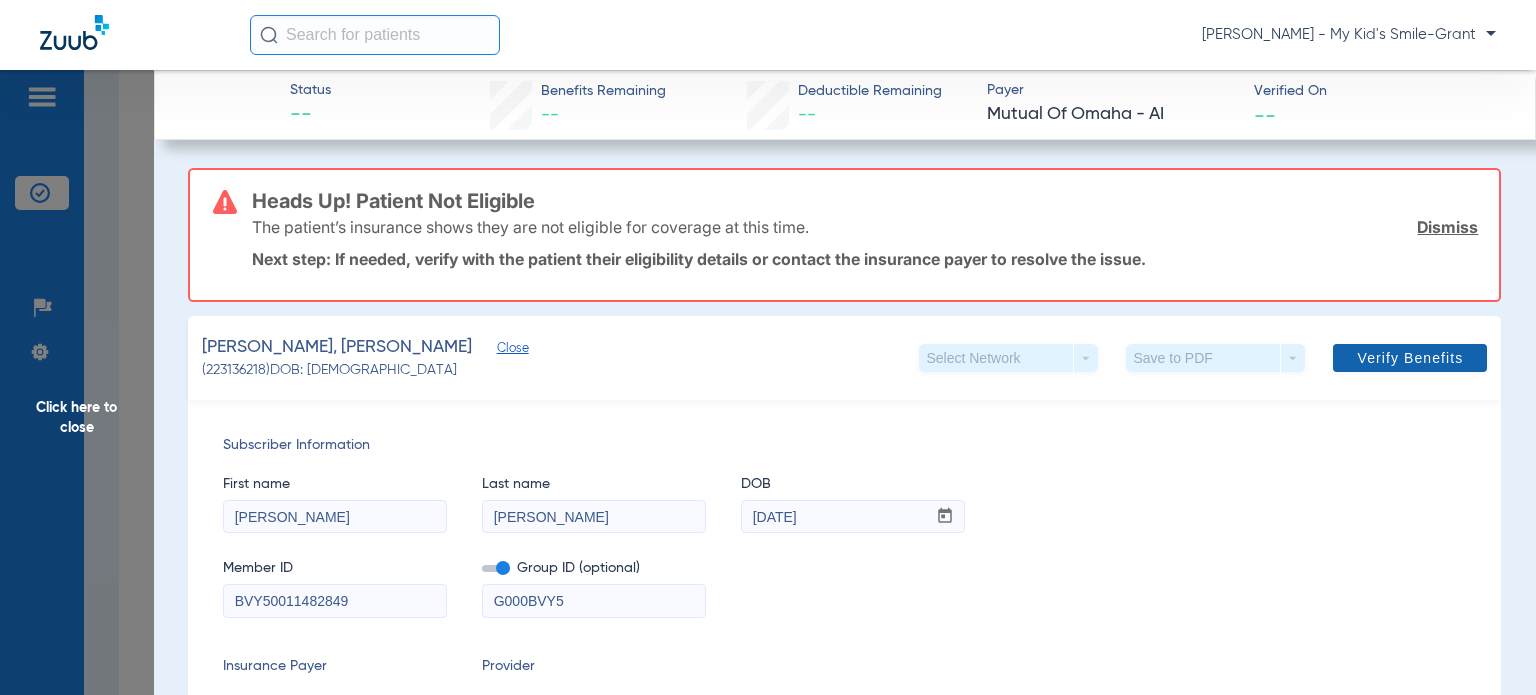 click 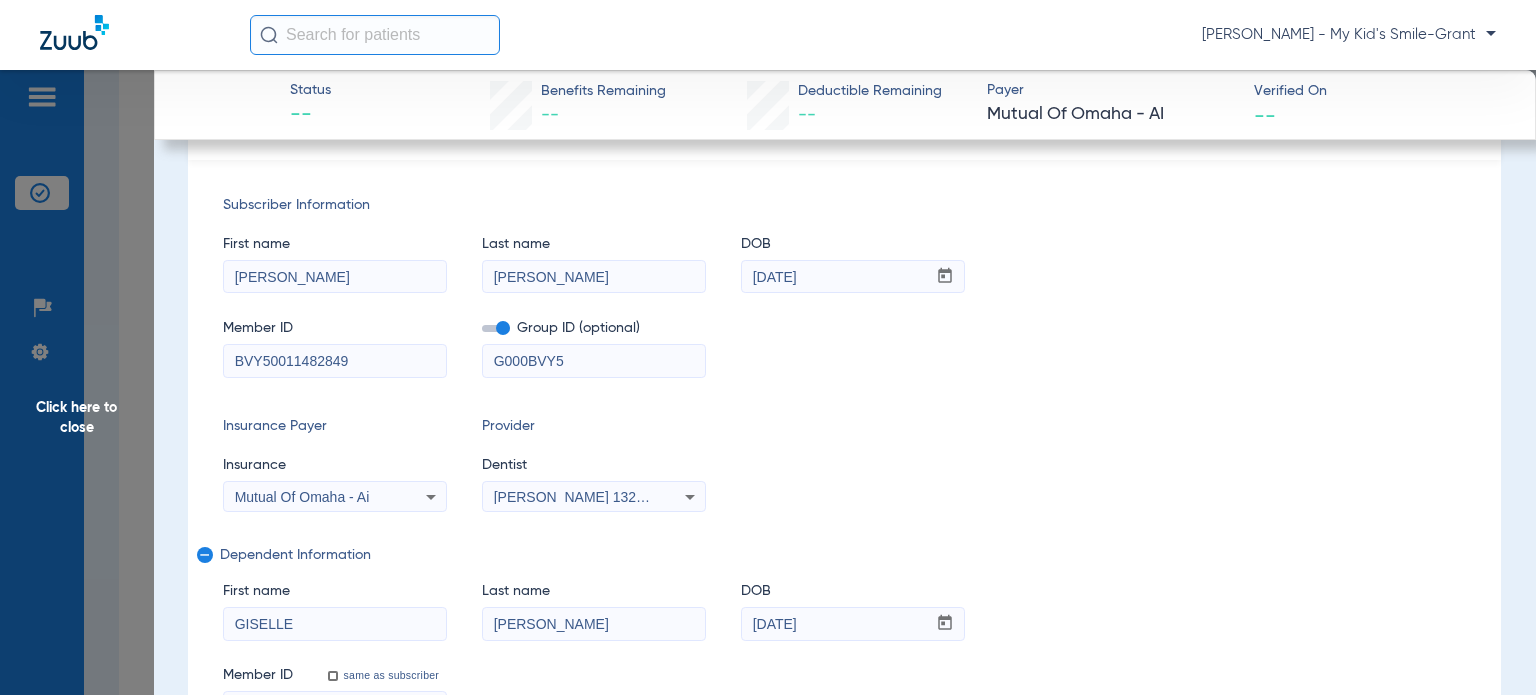 scroll, scrollTop: 236, scrollLeft: 0, axis: vertical 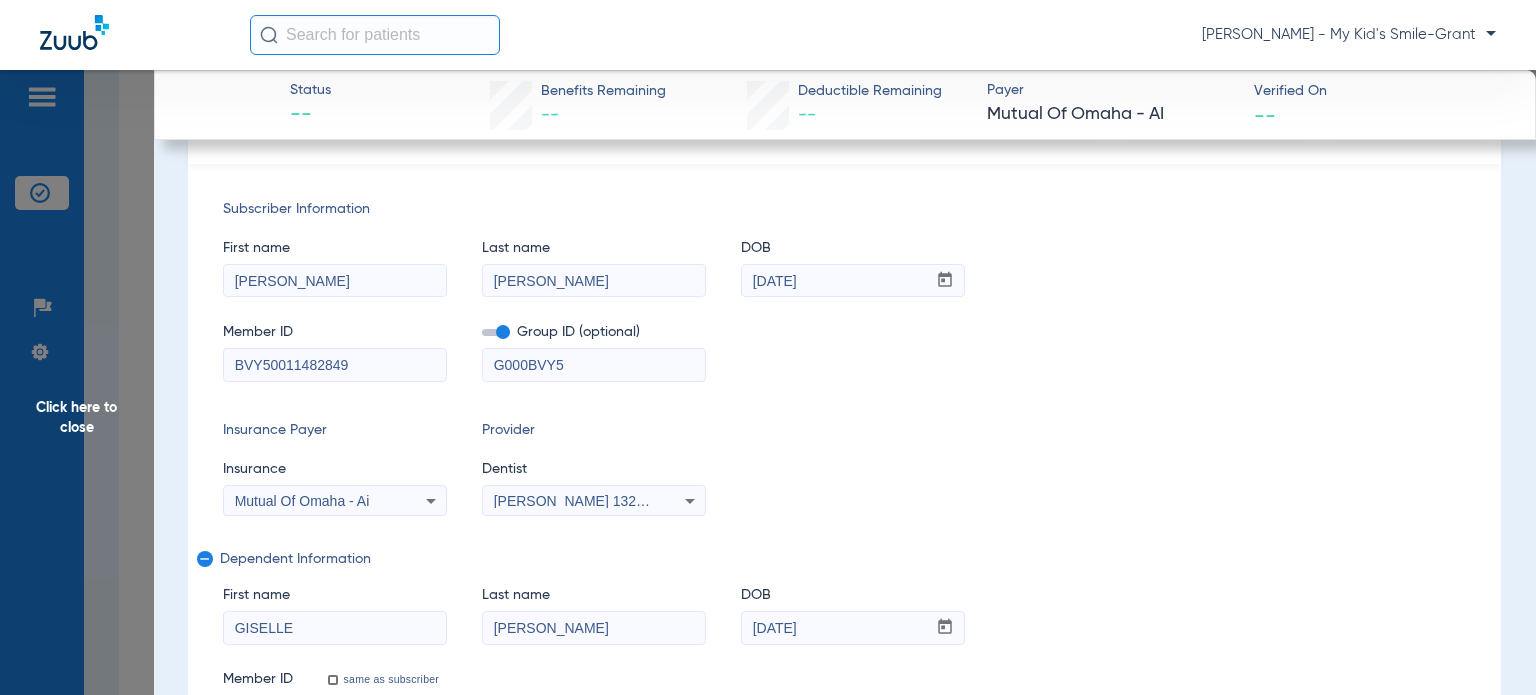 click on "Subscriber Information   First name  [PERSON_NAME]  Last name  [PERSON_NAME]  DOB  mm / dd / yyyy [DATE]  Member ID  BVY50011482849  Group ID (optional)  G000BVY5  Insurance Payer   Insurance
Mutual Of Omaha - Ai  Provider   Dentist
[PERSON_NAME]  1326712845  remove   Dependent Information   First name  [PERSON_NAME]  Last name  [PERSON_NAME]  mm / dd / yyyy [DATE]  Member ID  same as subscriber BVY50011482849" 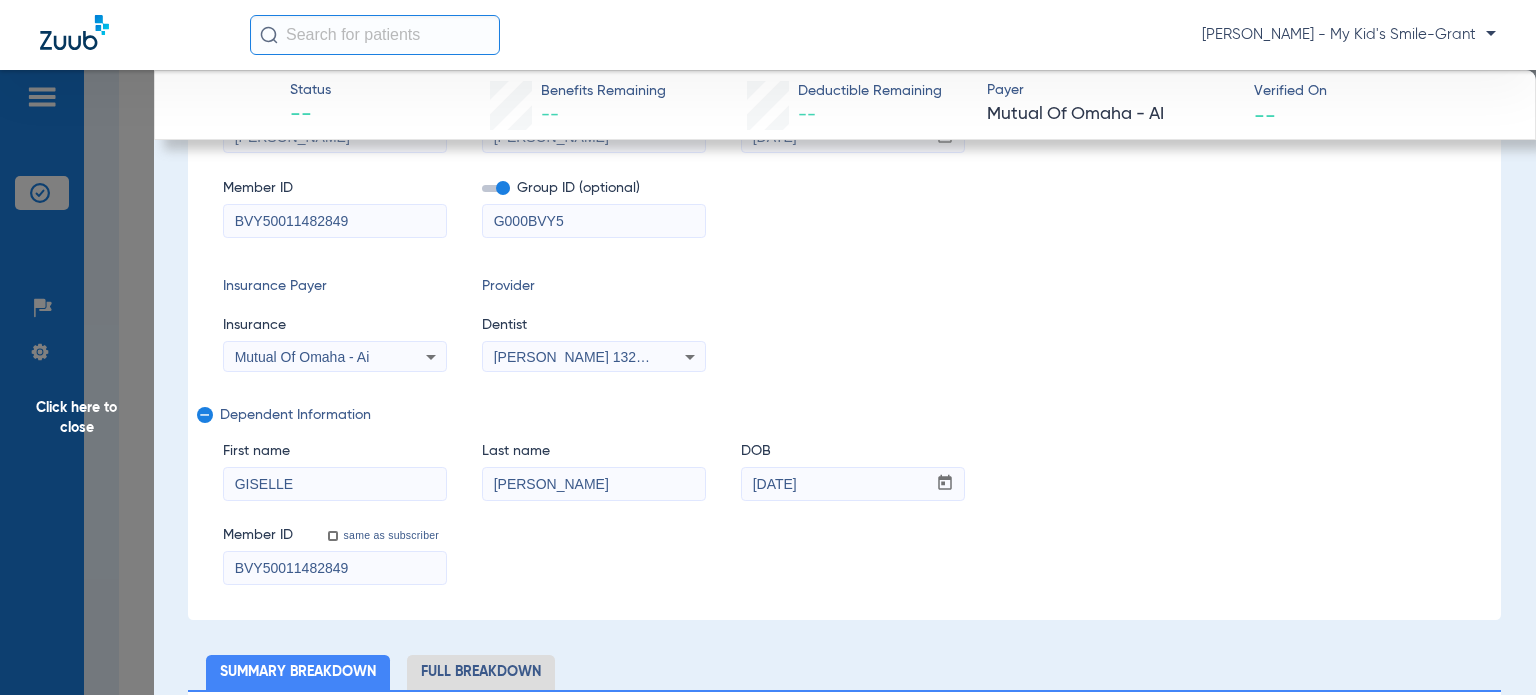 scroll, scrollTop: 124, scrollLeft: 0, axis: vertical 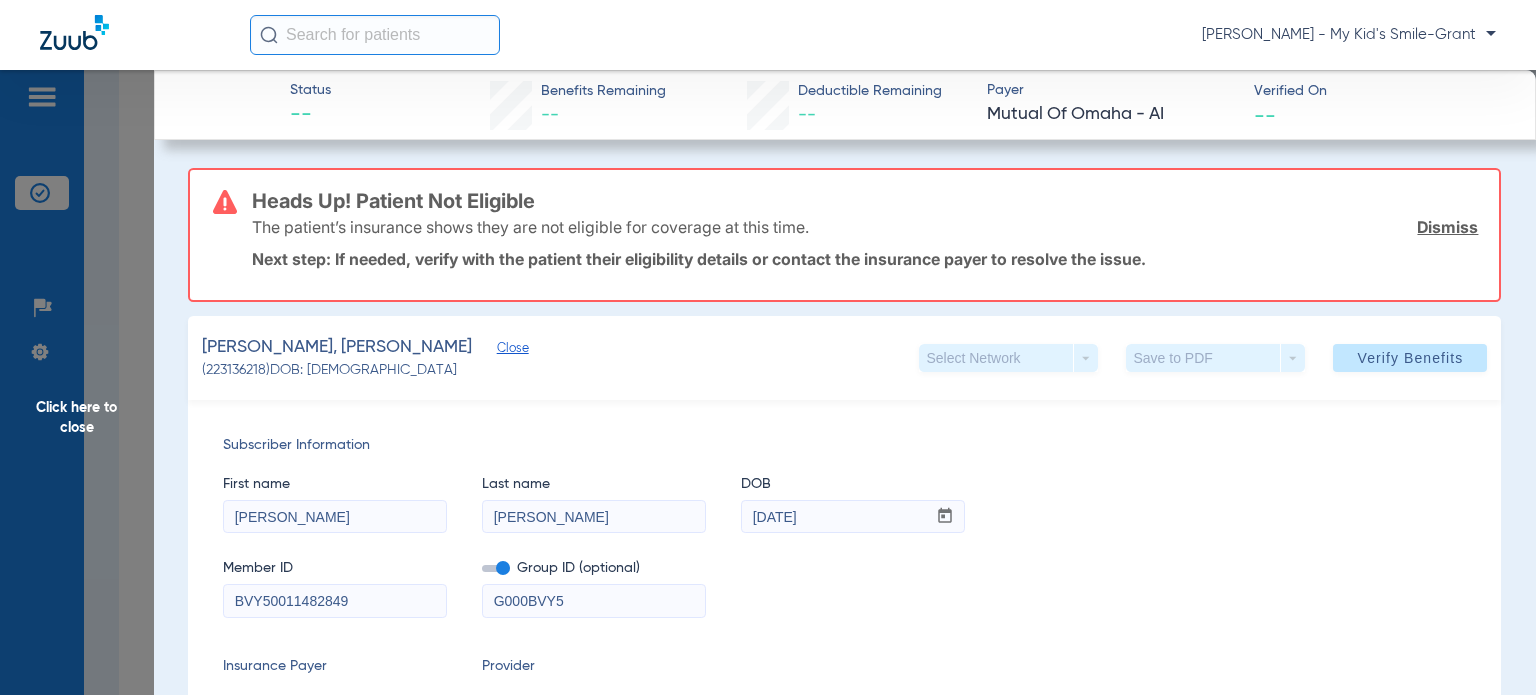 click on "Click here to close" 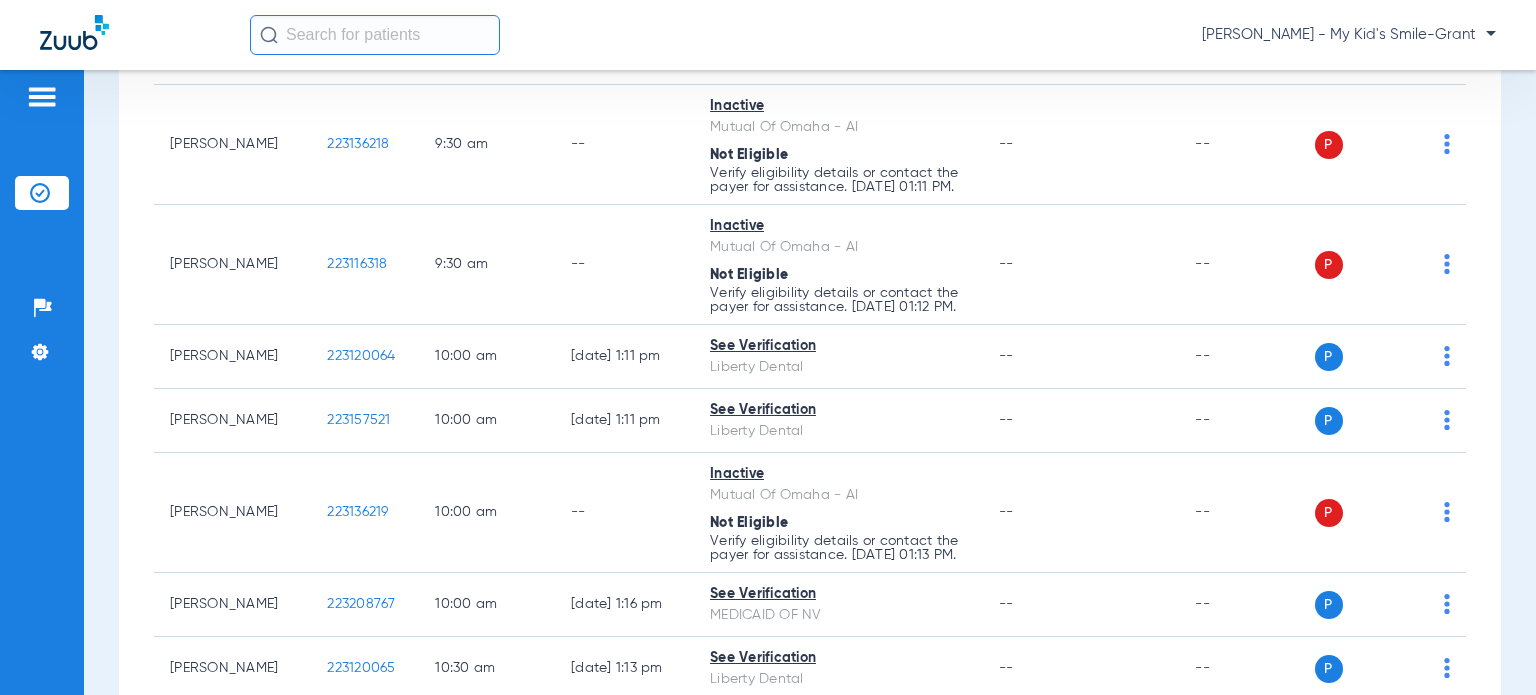 scroll, scrollTop: 100, scrollLeft: 0, axis: vertical 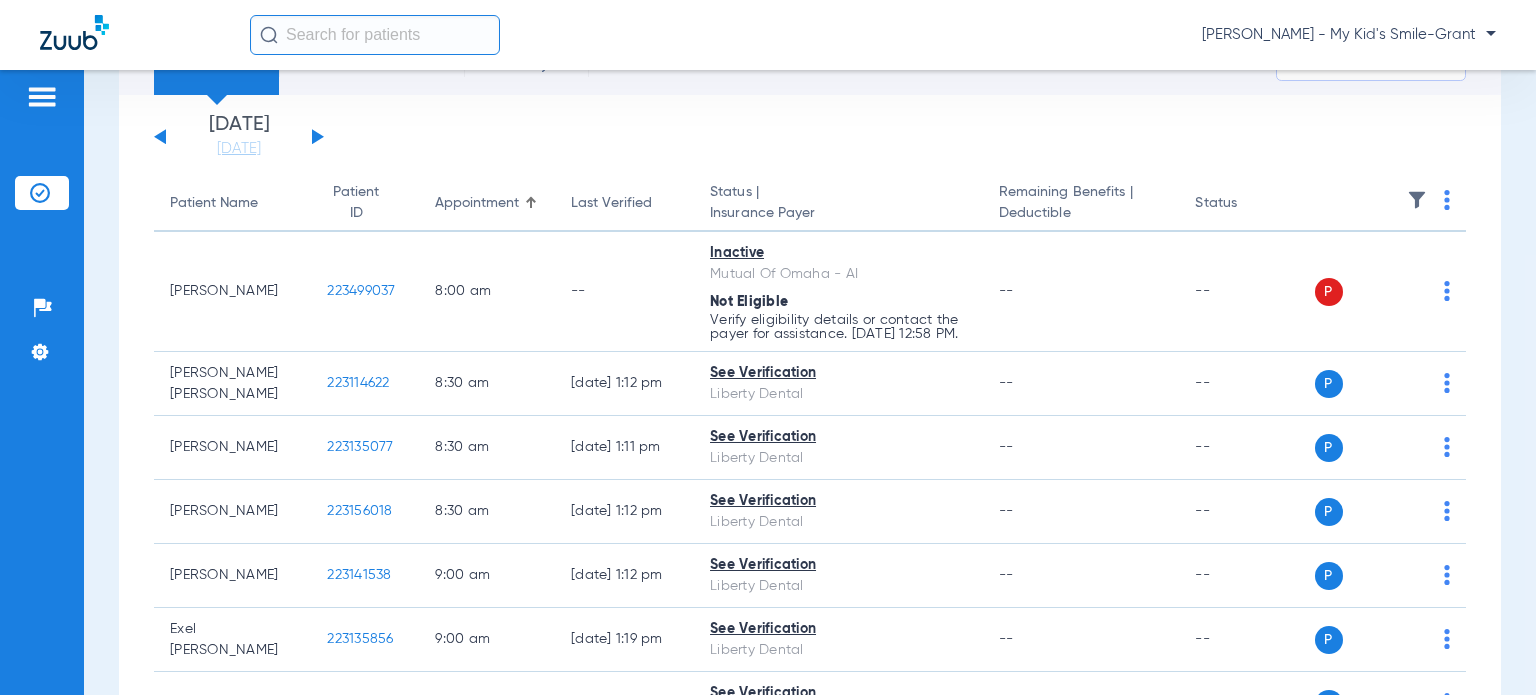 click on "[PERSON_NAME] - My Kid's Smile-Grant" 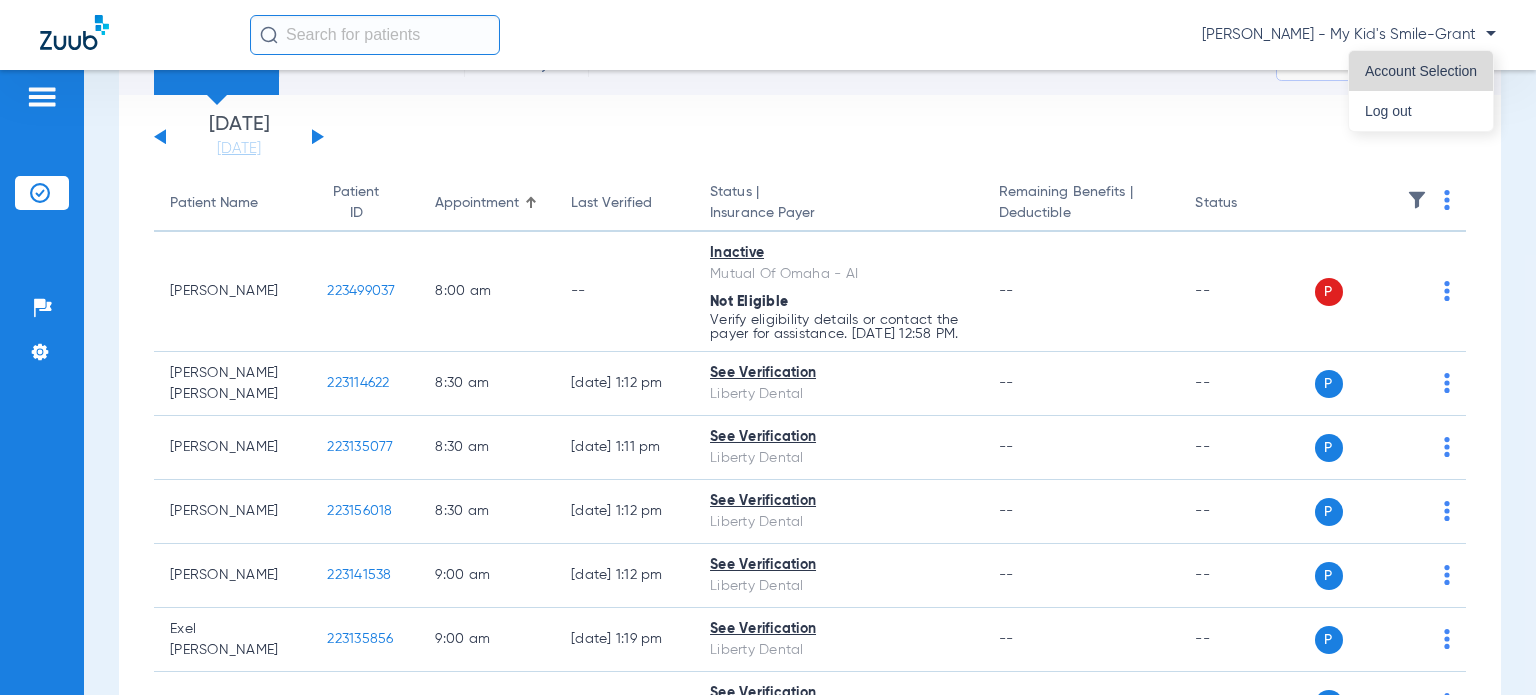 click on "Account Selection" at bounding box center [1421, 71] 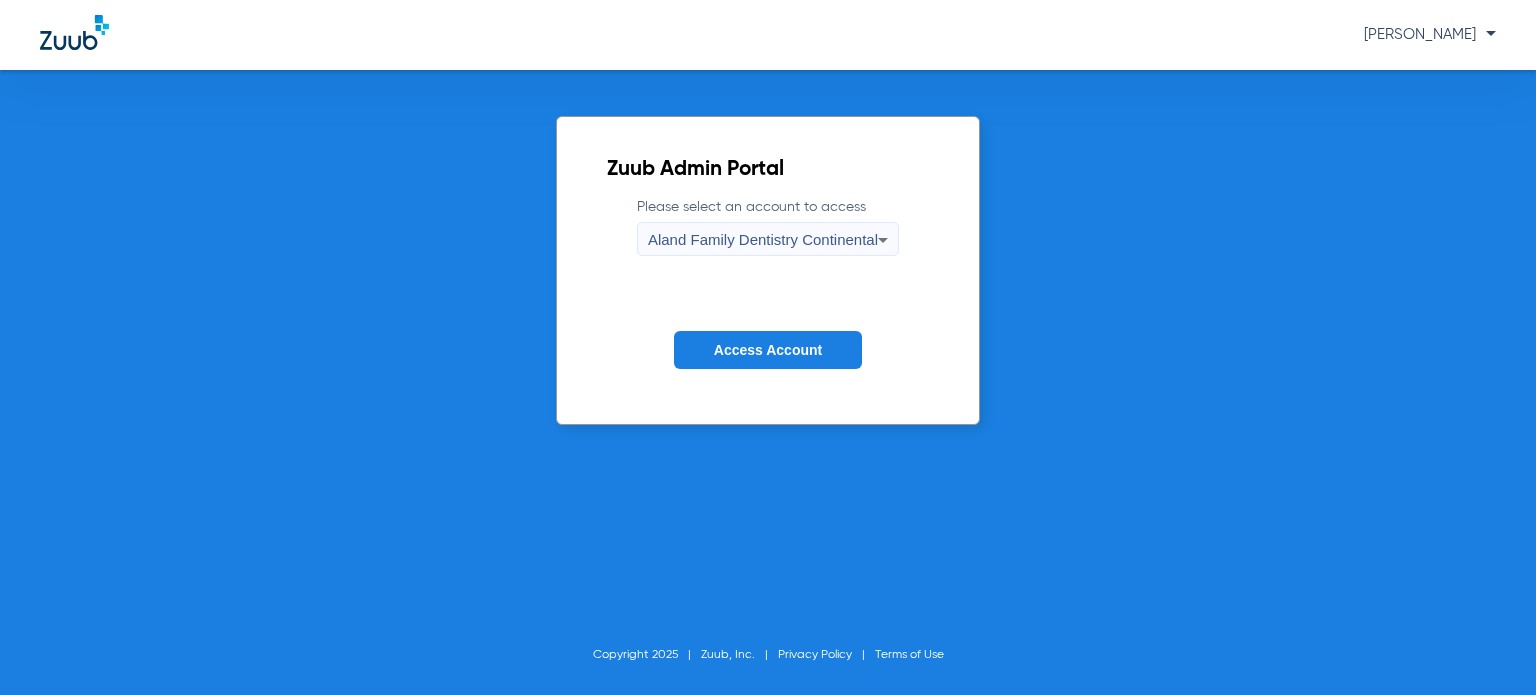 click on "Aland Family Dentistry Continental" at bounding box center (763, 239) 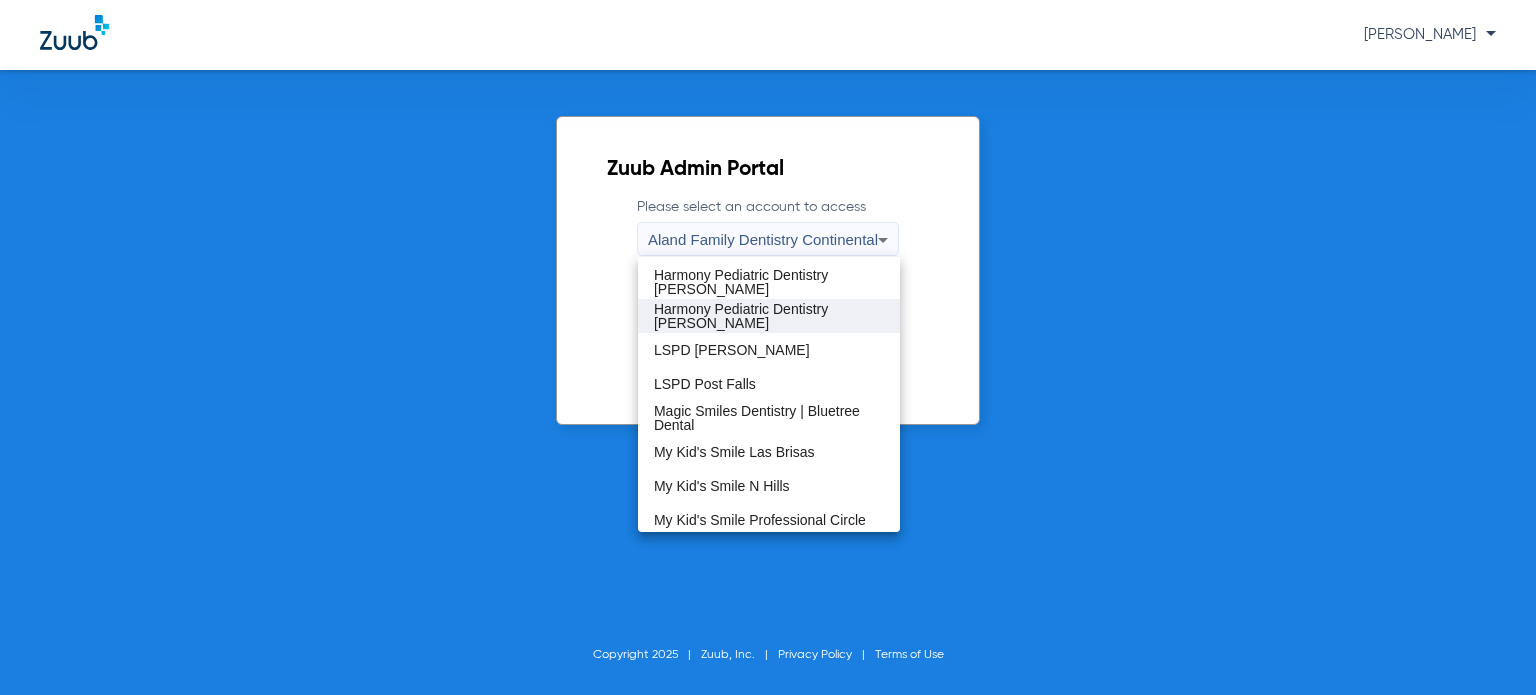 scroll, scrollTop: 400, scrollLeft: 0, axis: vertical 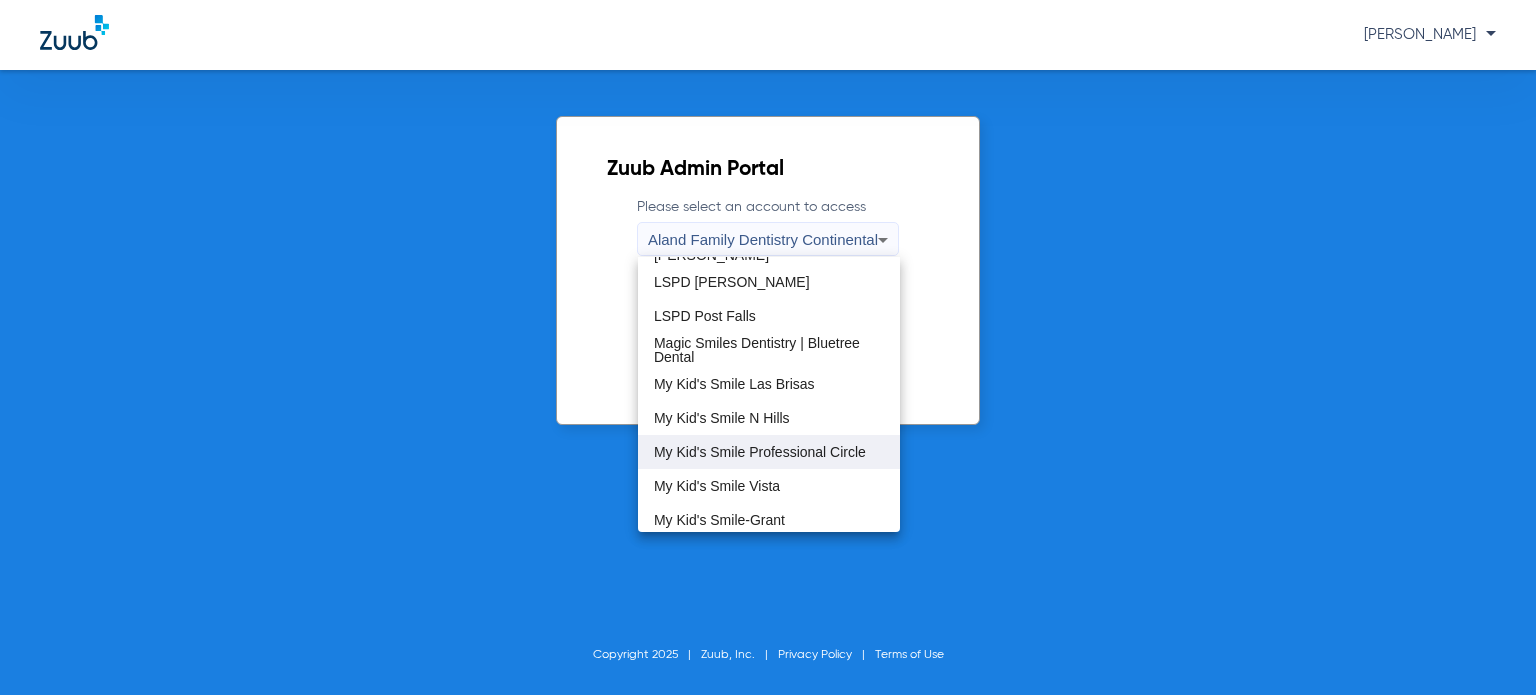 click on "My Kid's Smile Professional Circle" at bounding box center (760, 452) 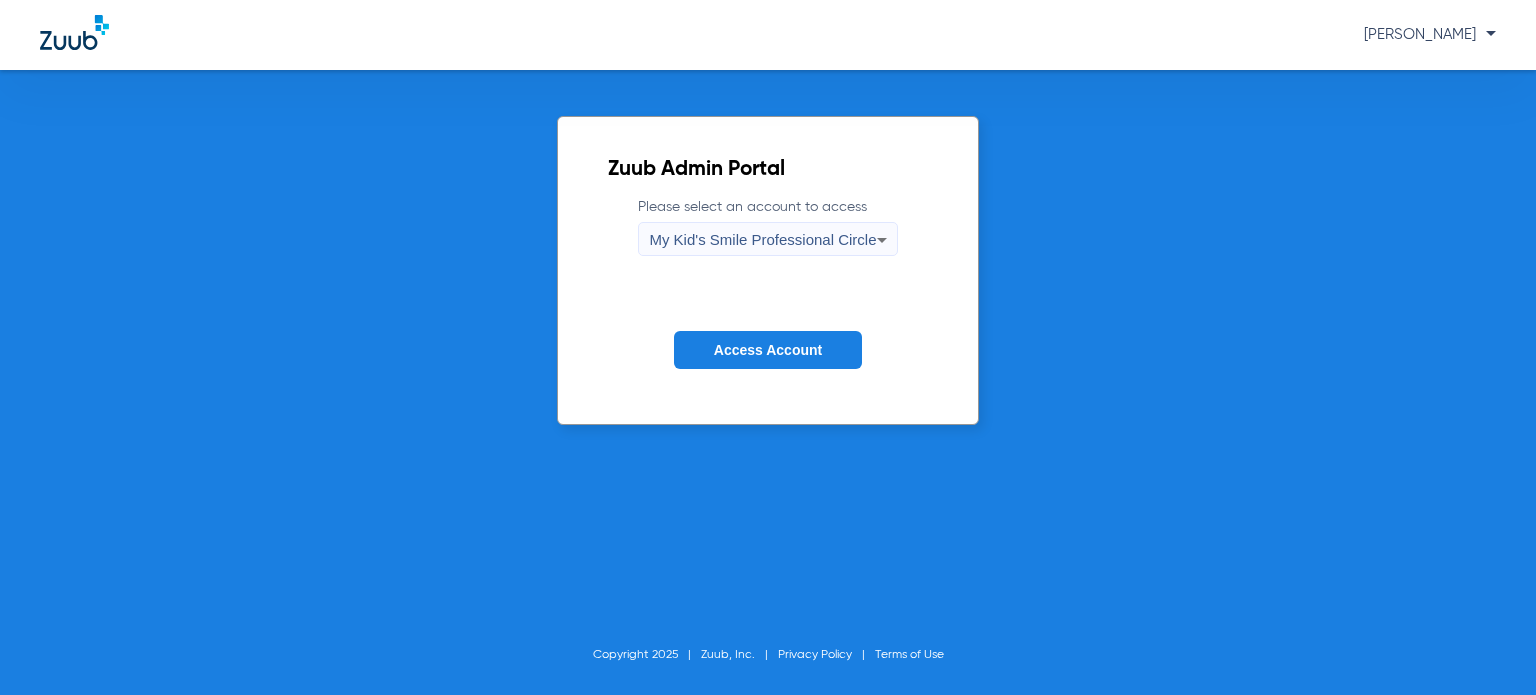 click on "Access Account" 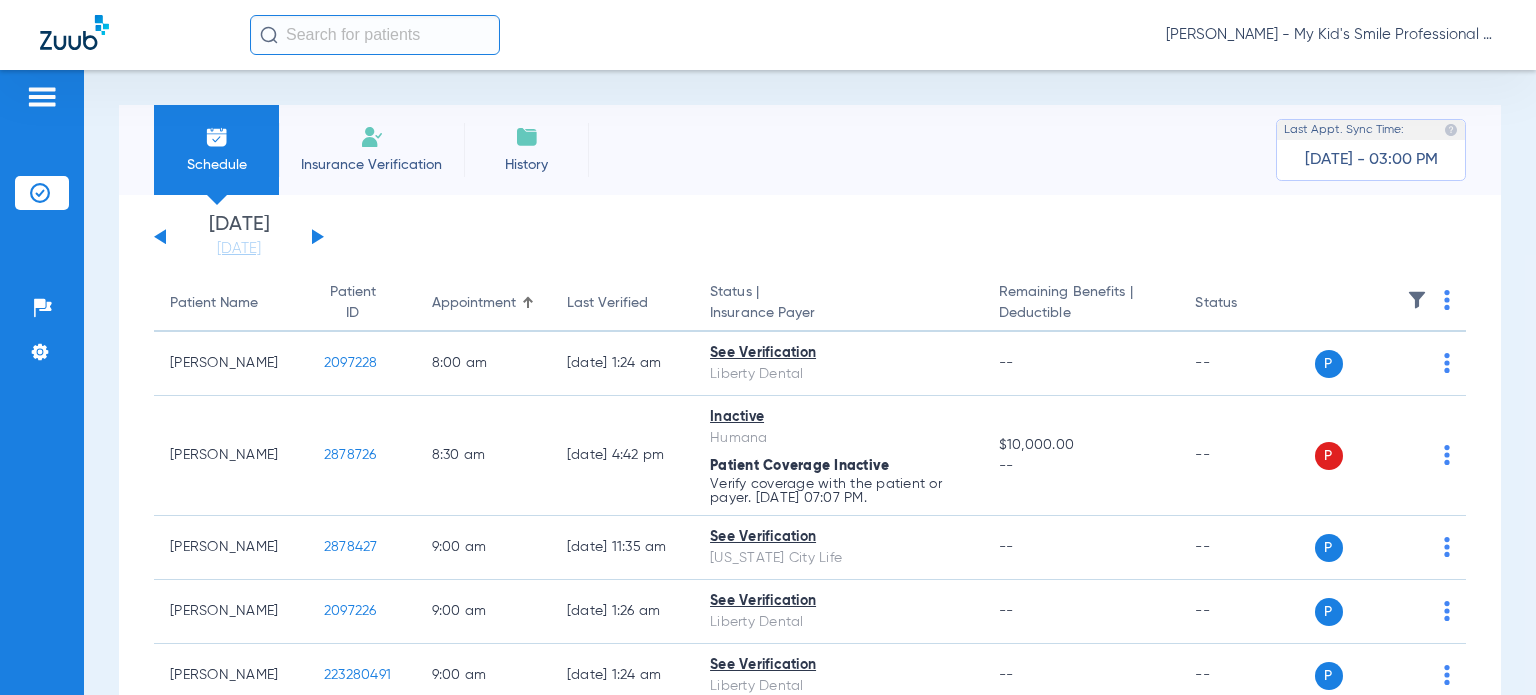 click on "[DATE]   [DATE]" 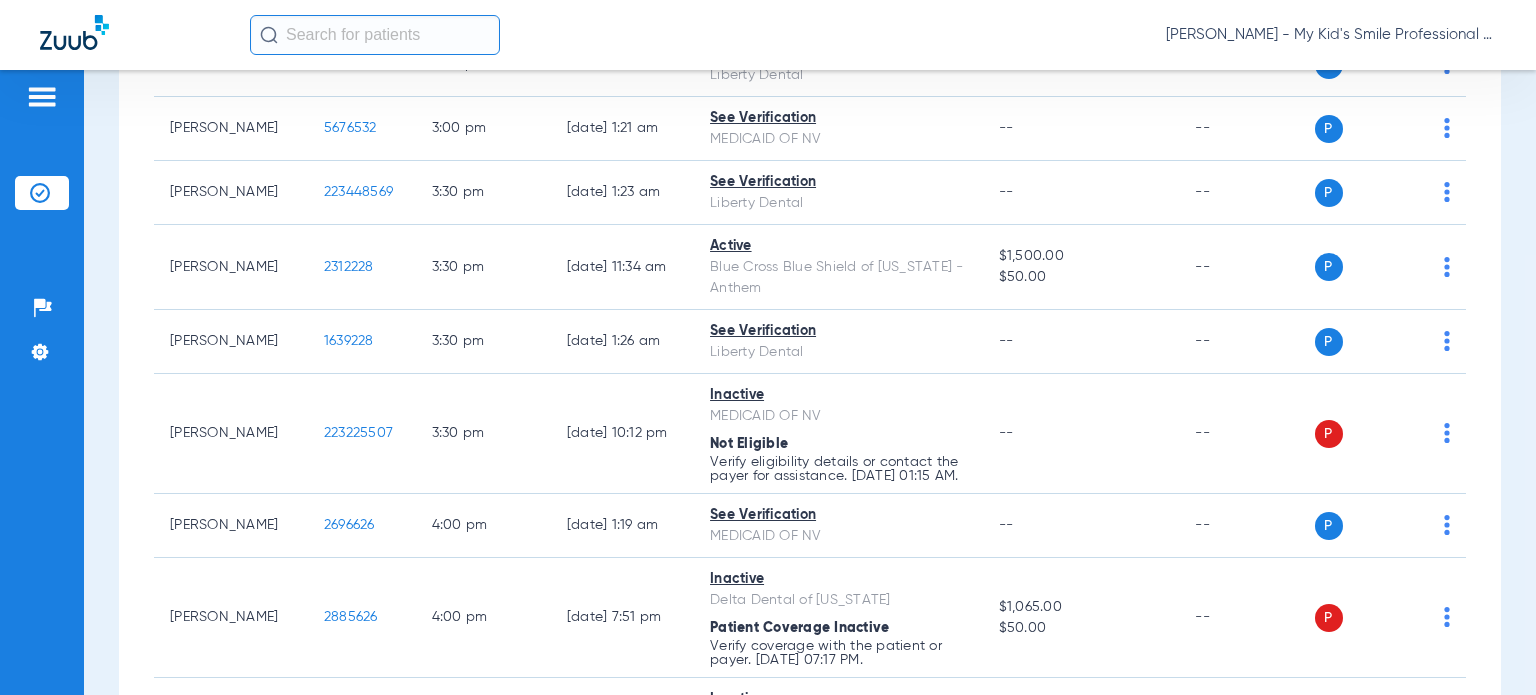 scroll, scrollTop: 4000, scrollLeft: 0, axis: vertical 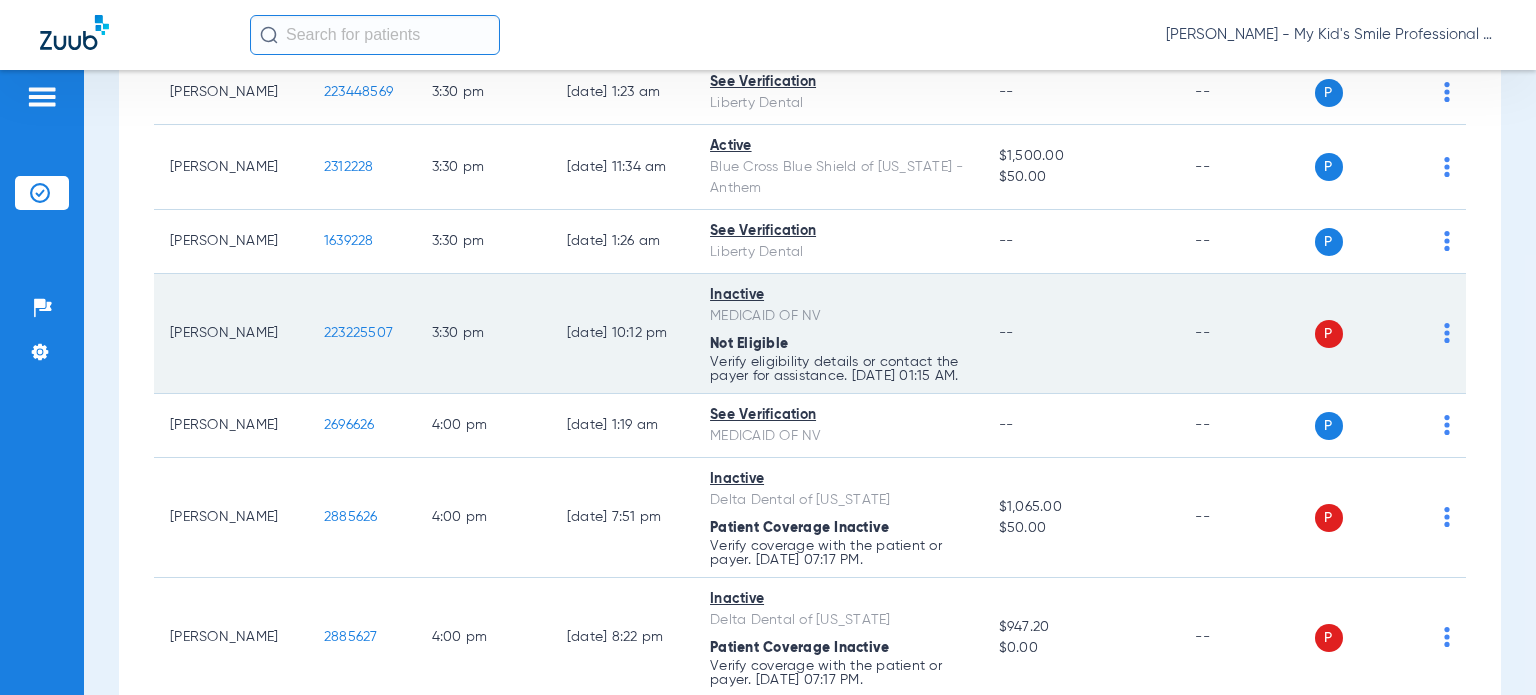 click 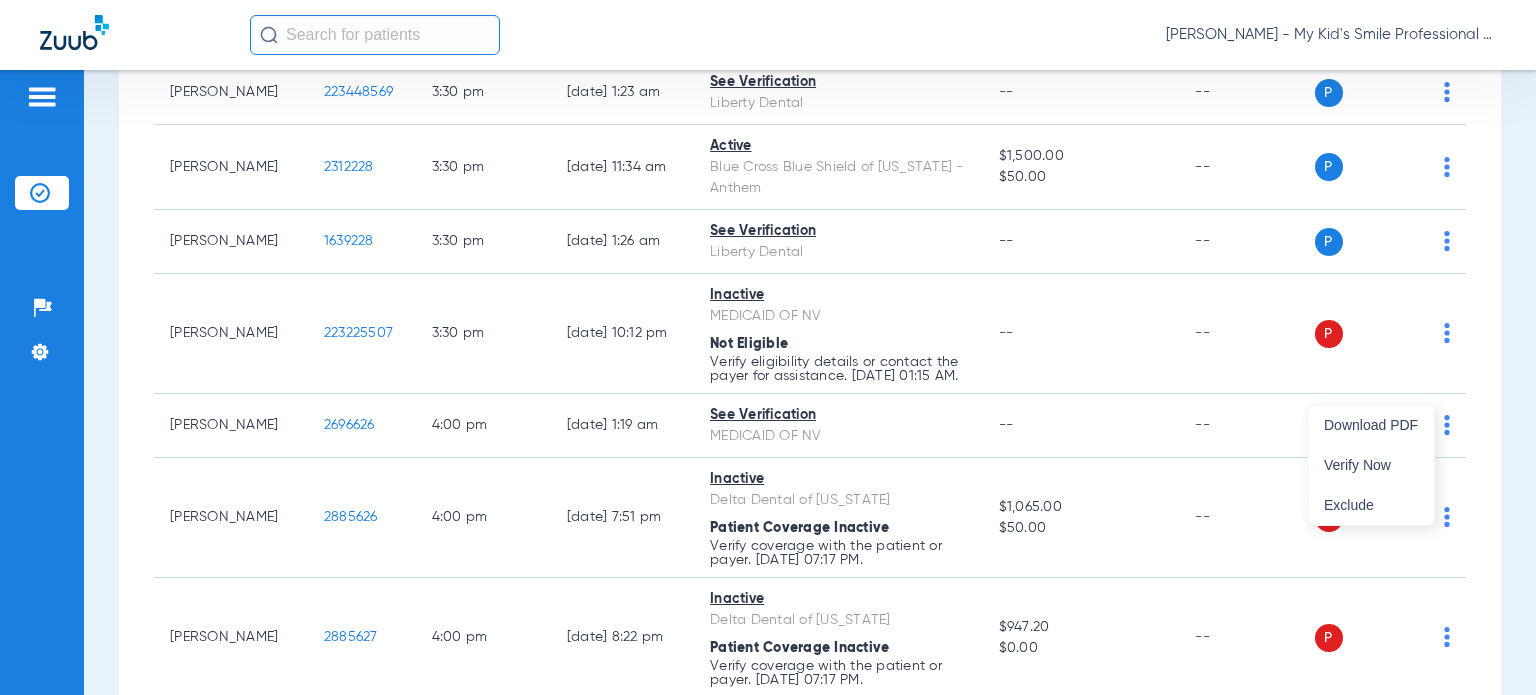 click at bounding box center (768, 347) 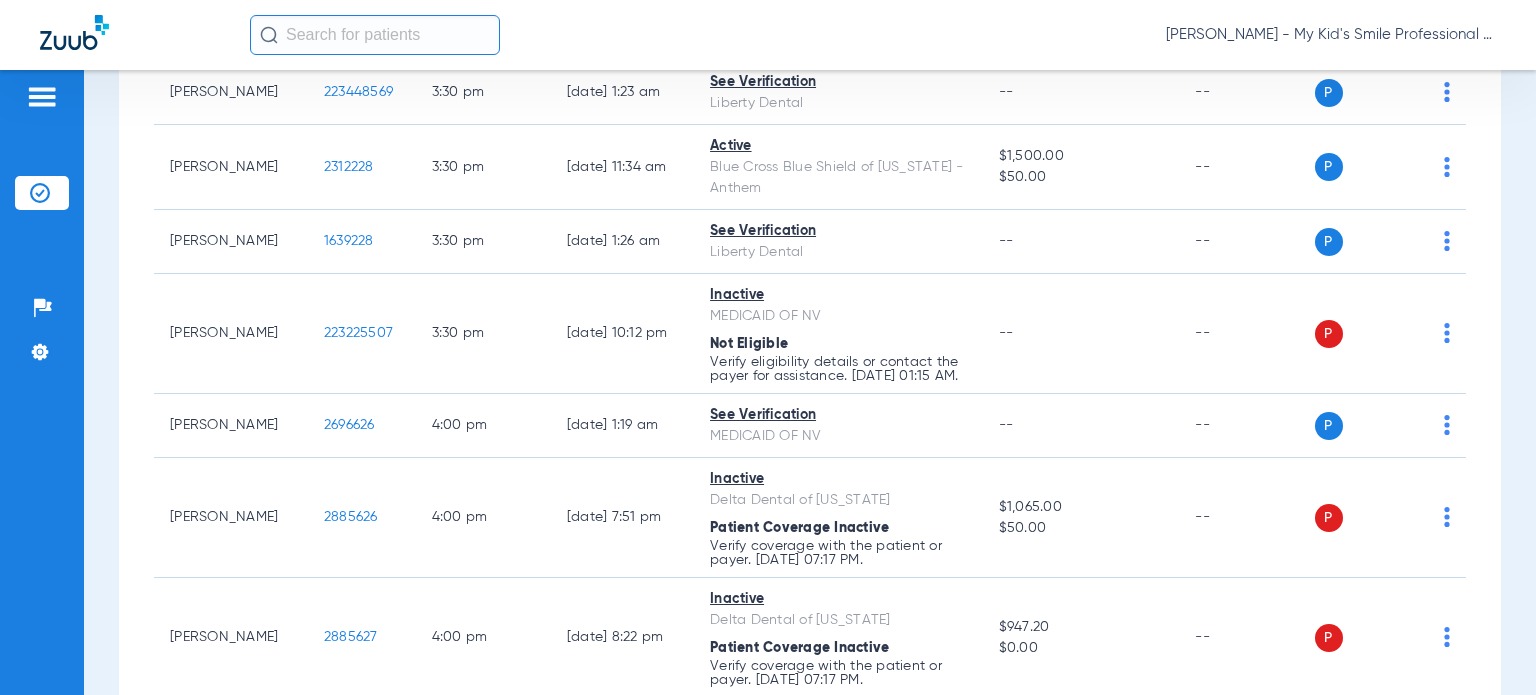 click on "223225507" 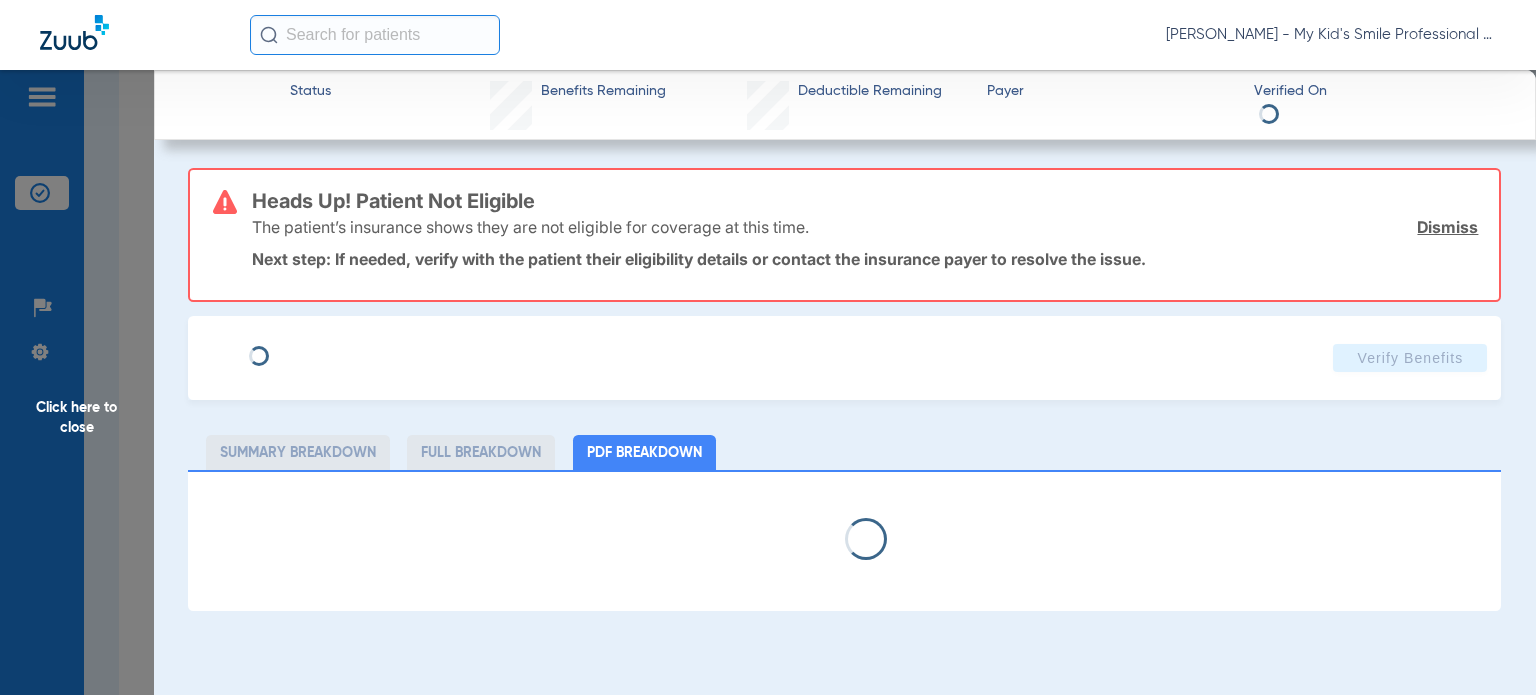 type on "[PERSON_NAME]" 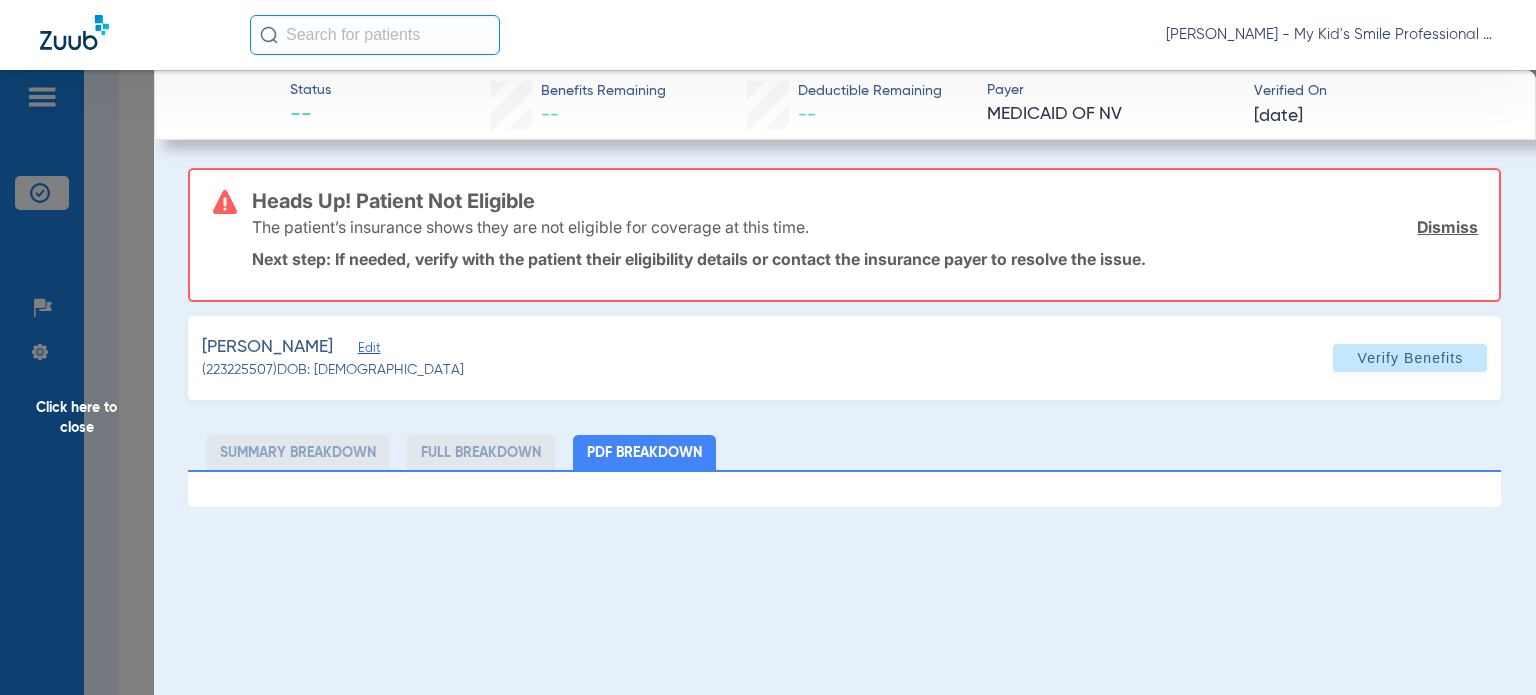 click on "Edit" 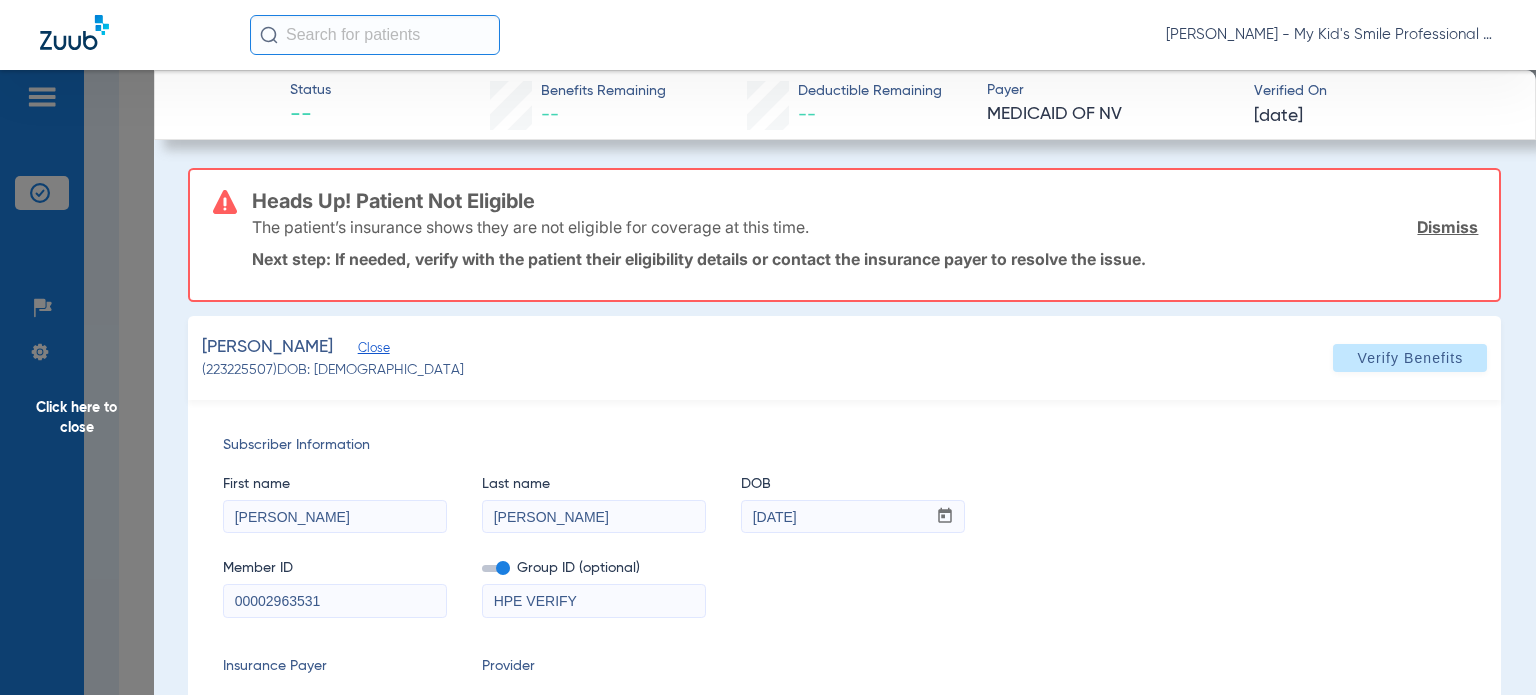 scroll, scrollTop: 126, scrollLeft: 0, axis: vertical 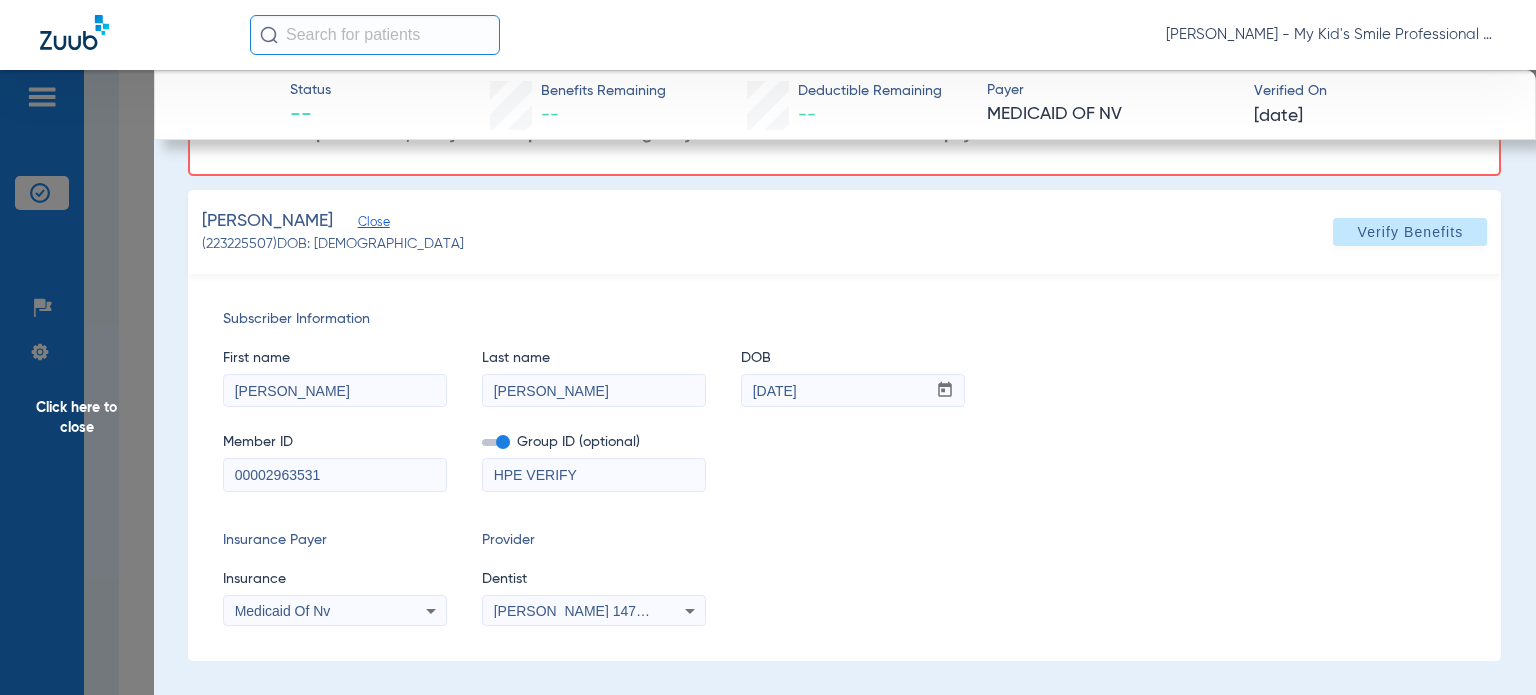 click on "Medicaid Of Nv" at bounding box center [335, 611] 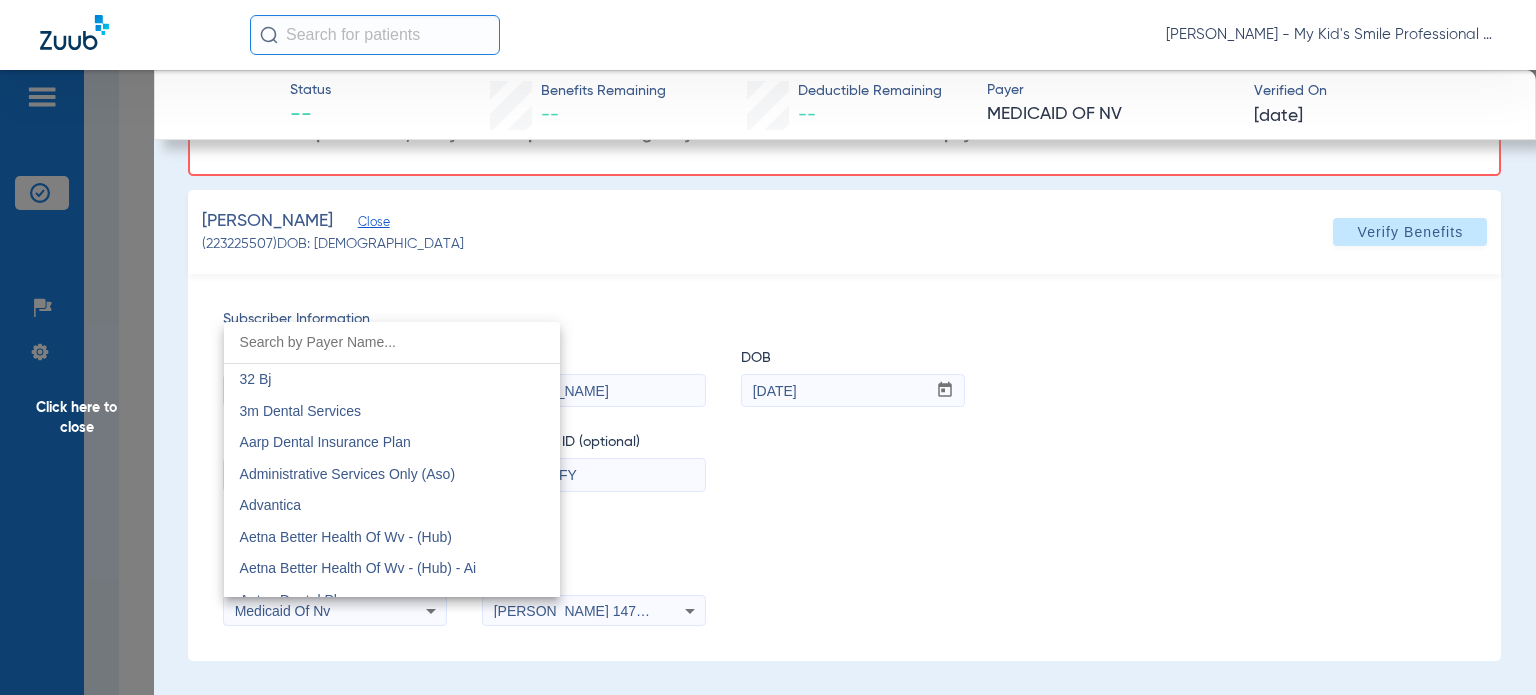 scroll, scrollTop: 8934, scrollLeft: 0, axis: vertical 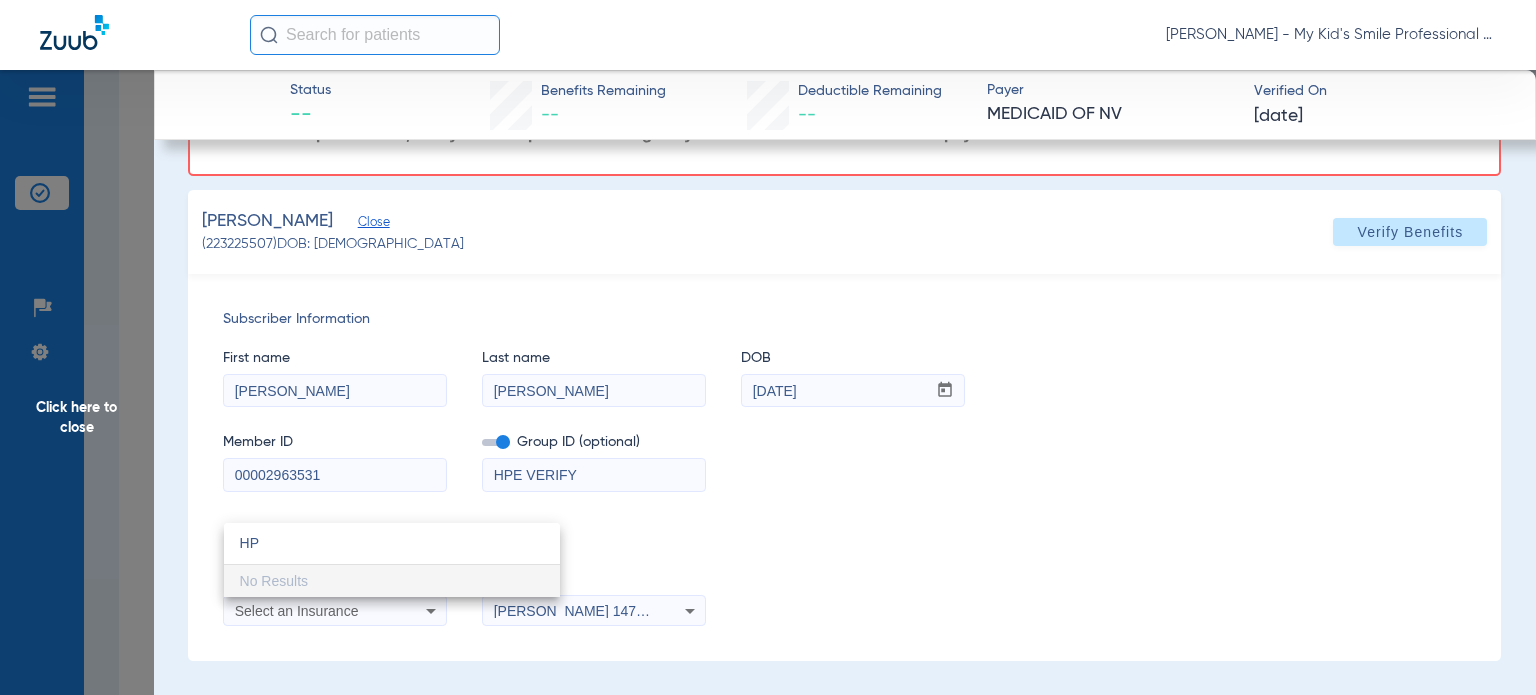 type on "H" 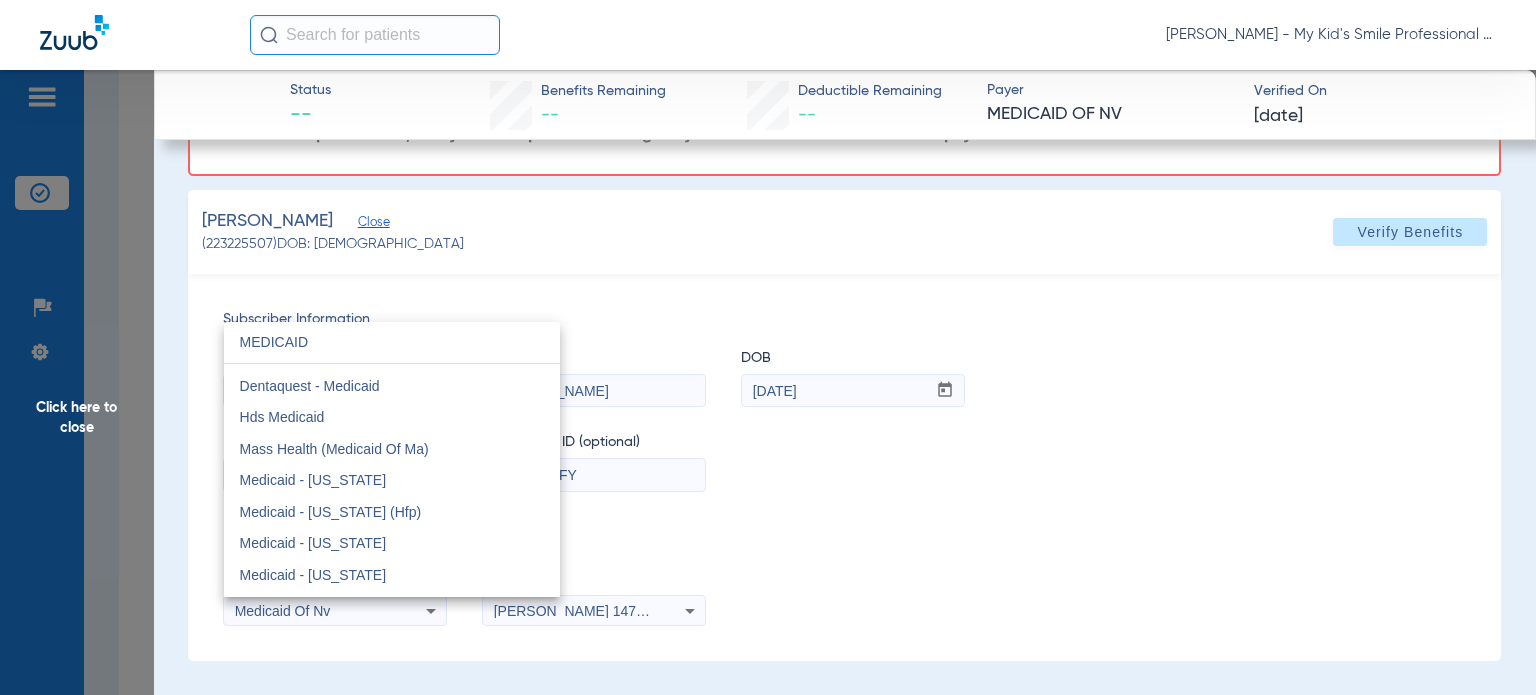 scroll, scrollTop: 0, scrollLeft: 0, axis: both 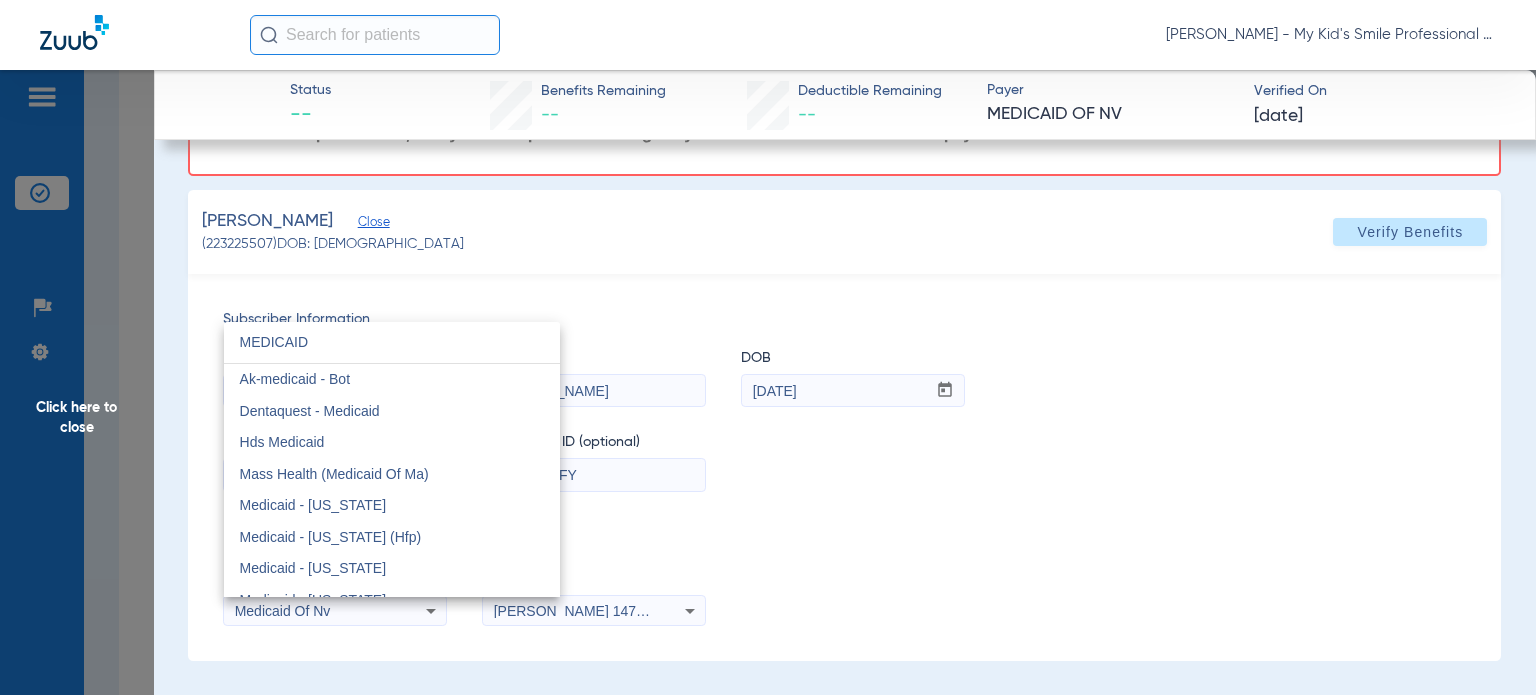 type on "MEDICAID" 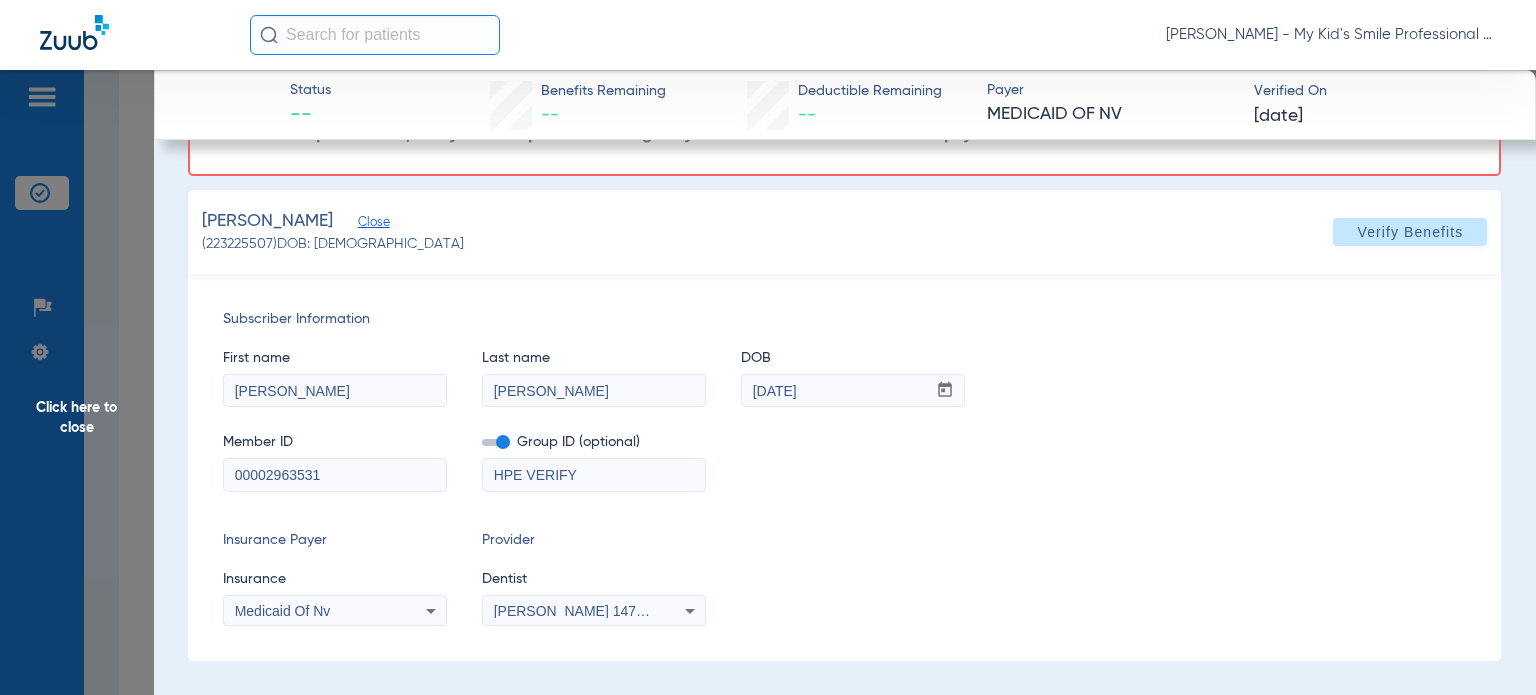 click on "[PERSON_NAME]" 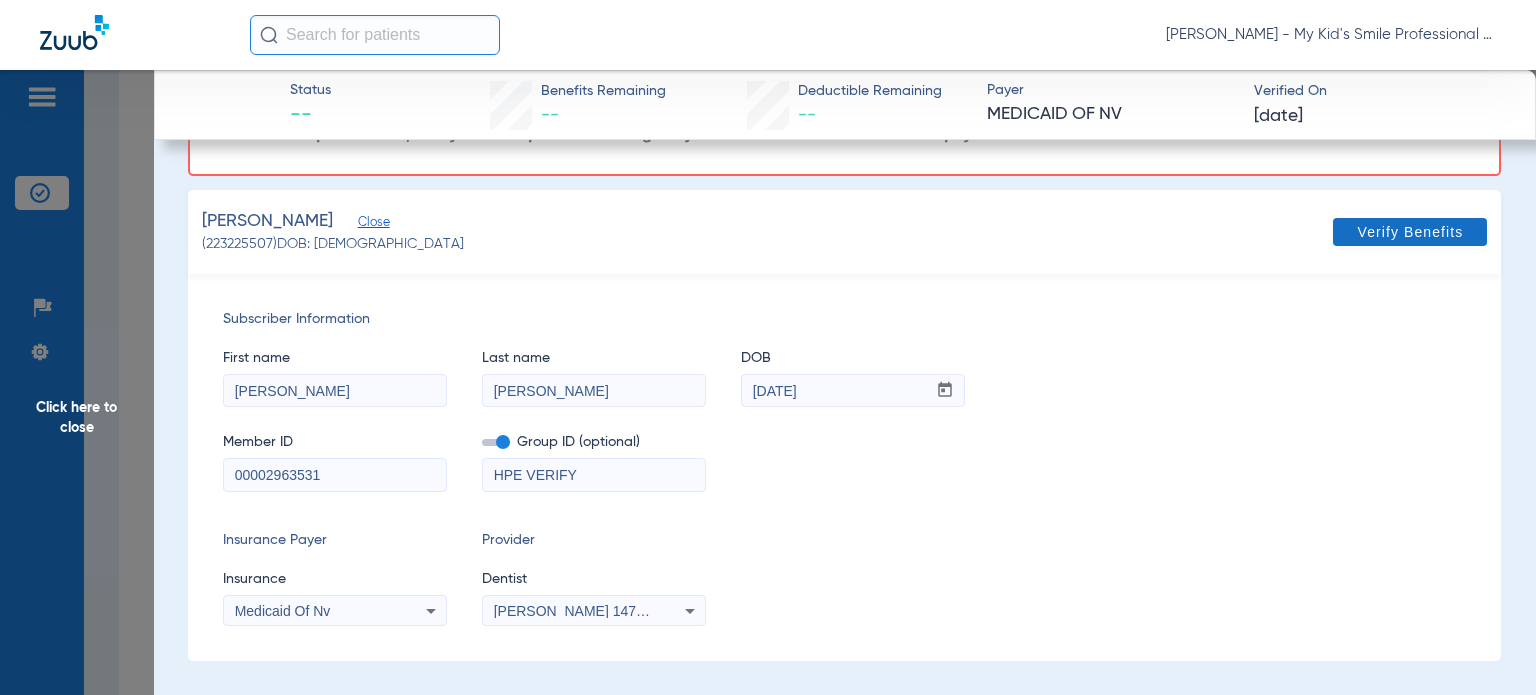 type on "[PERSON_NAME]" 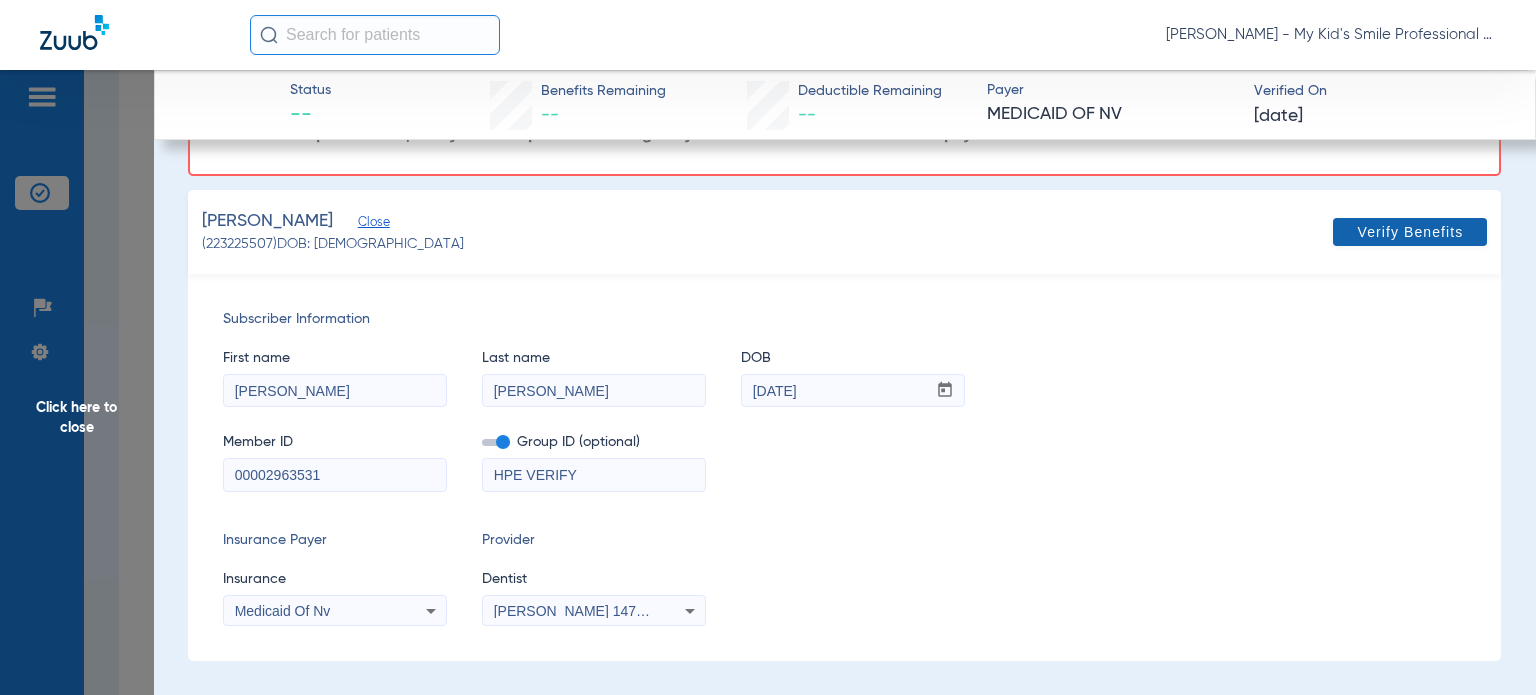 click on "Verify Benefits" 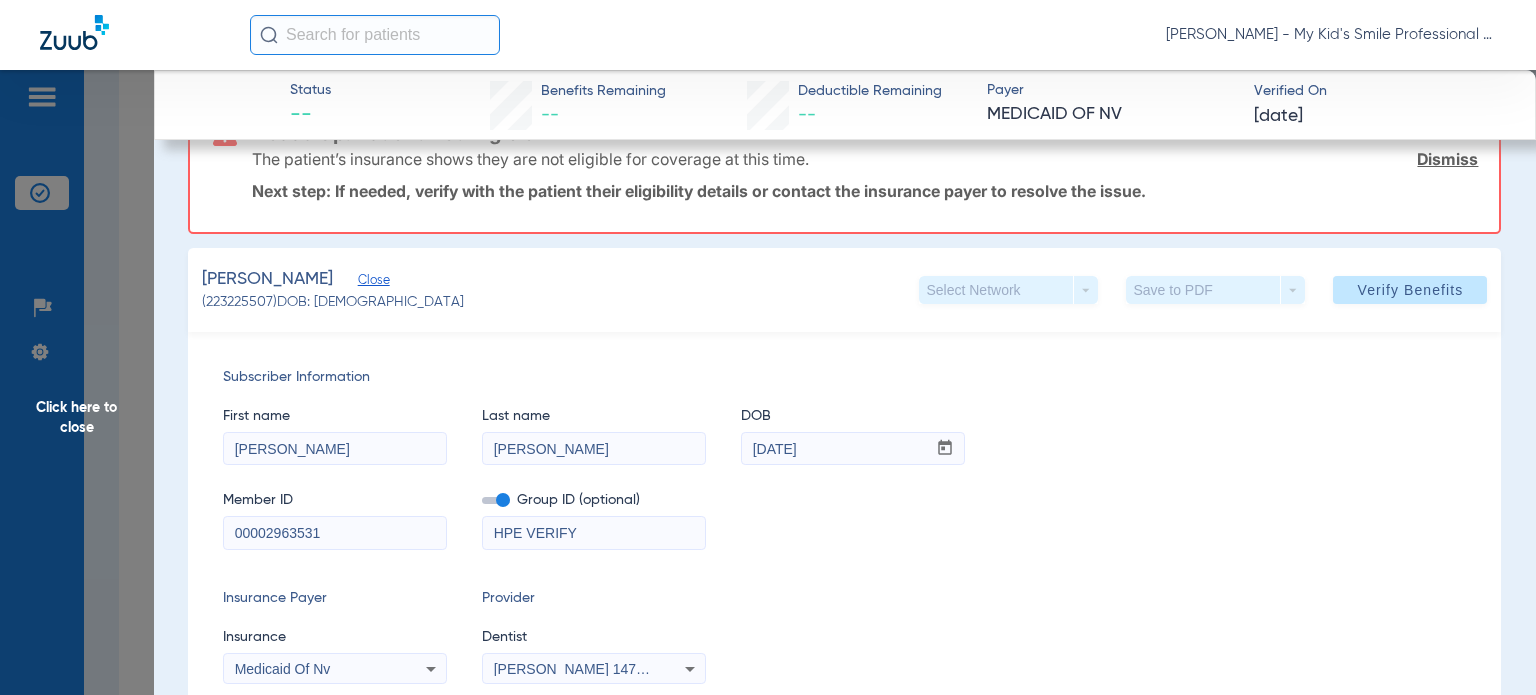 scroll, scrollTop: 0, scrollLeft: 0, axis: both 